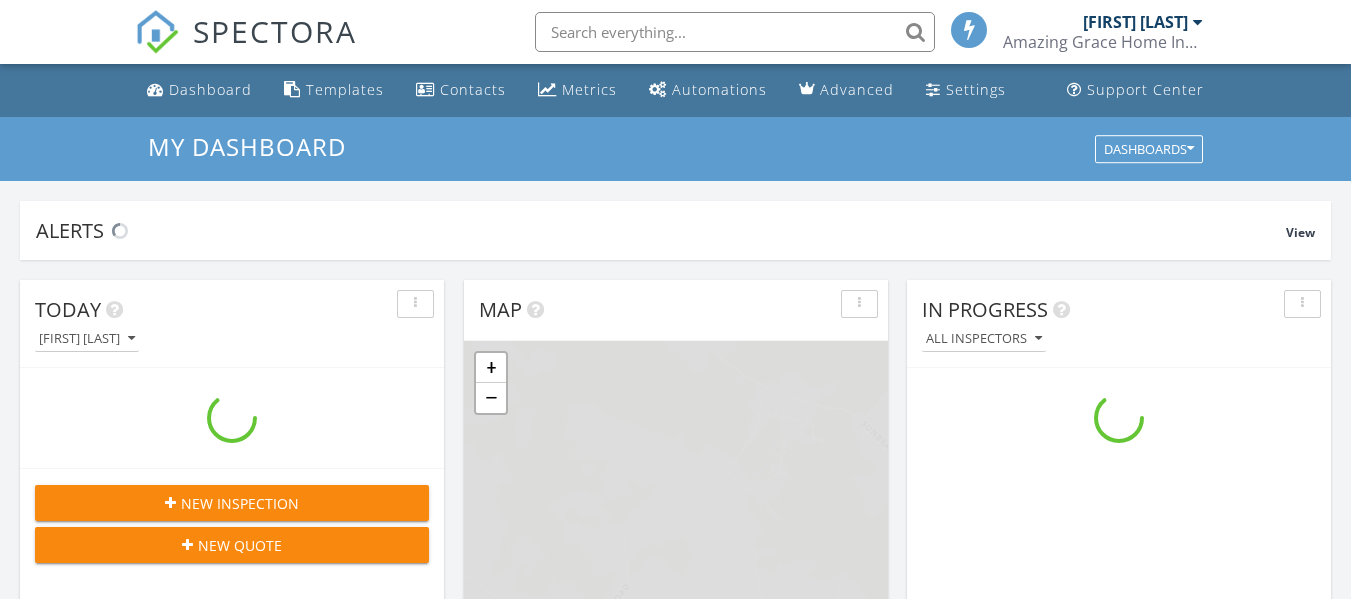 scroll, scrollTop: 0, scrollLeft: 0, axis: both 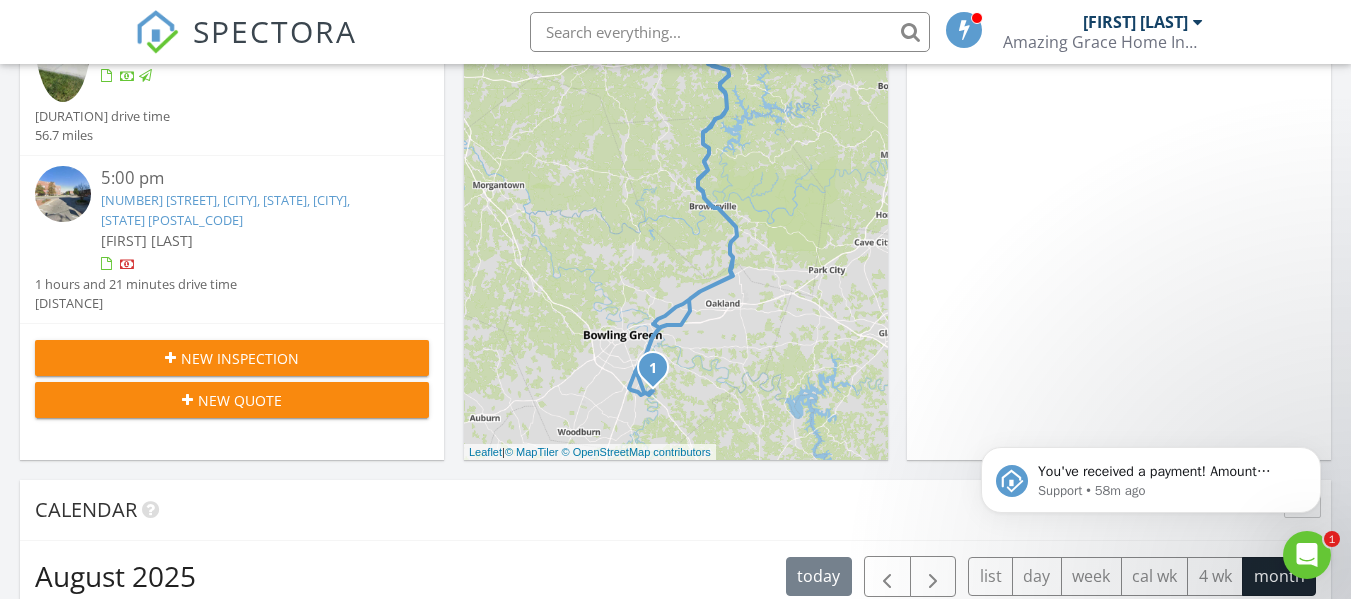 click on "New Inspection" at bounding box center (240, 358) 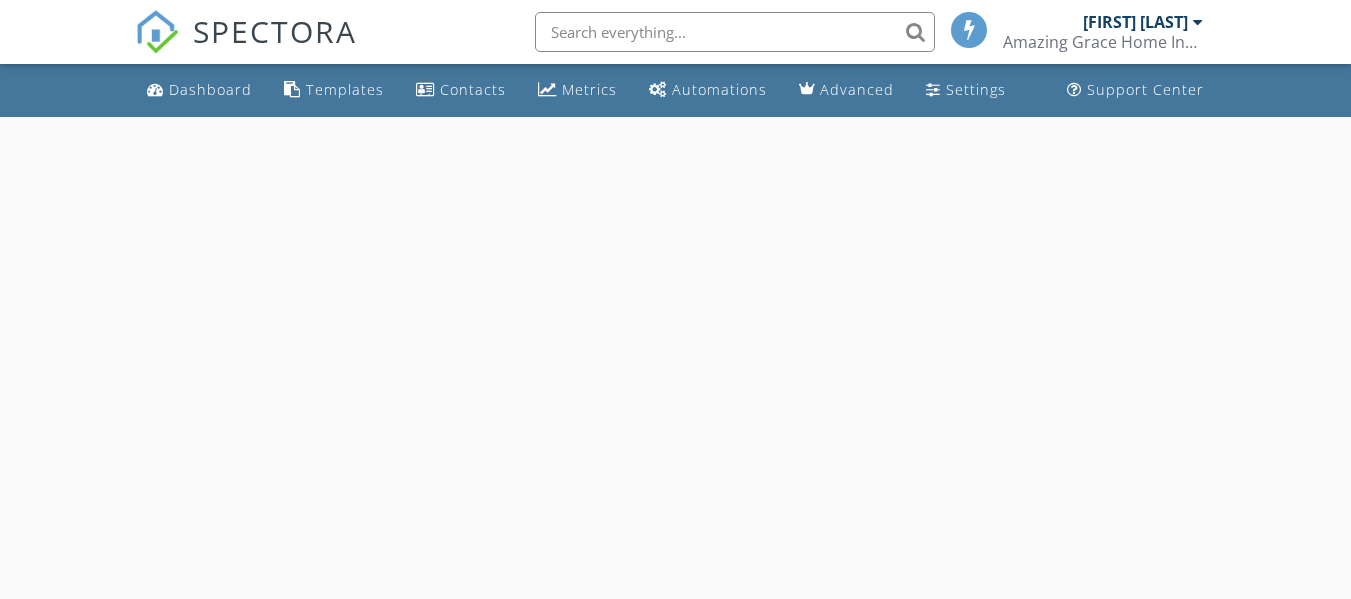 scroll, scrollTop: 0, scrollLeft: 0, axis: both 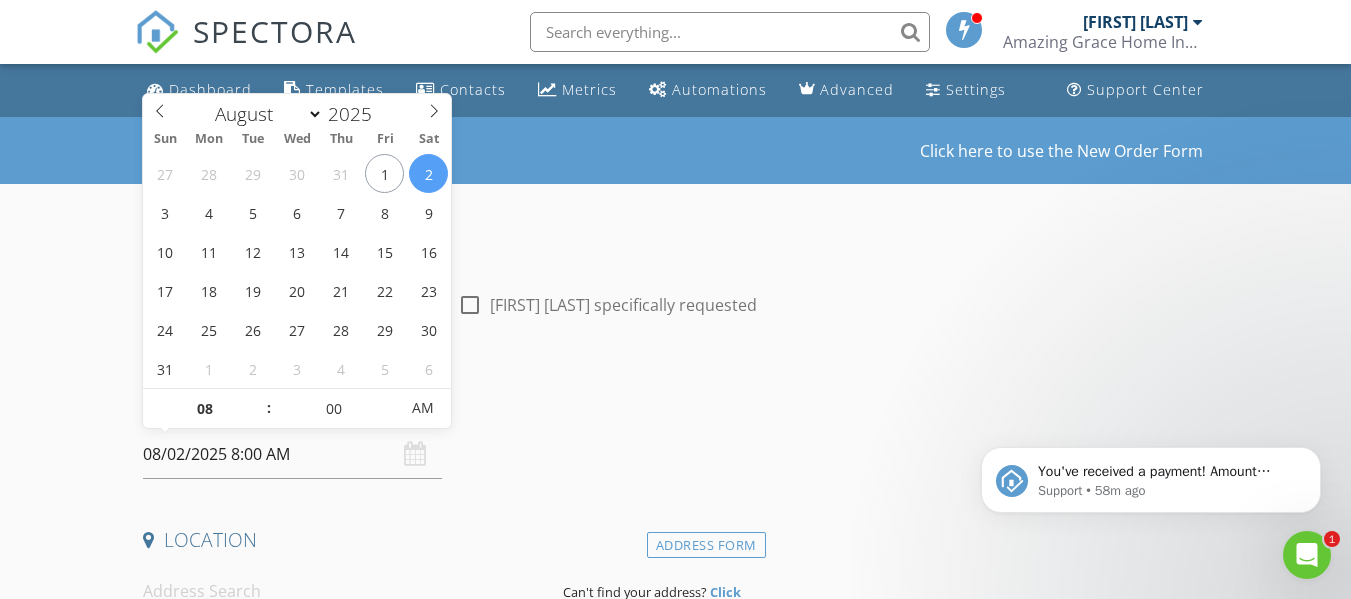 click on "08/02/2025 8:00 AM" at bounding box center [292, 454] 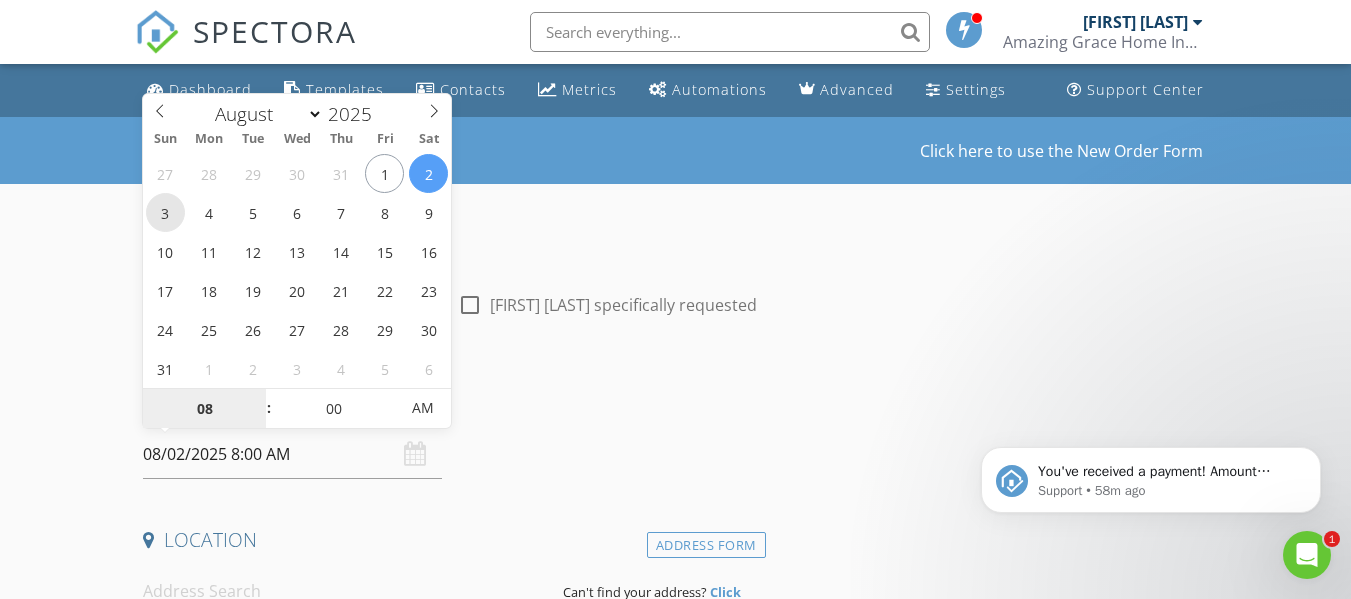 type on "08/03/2025 8:00 AM" 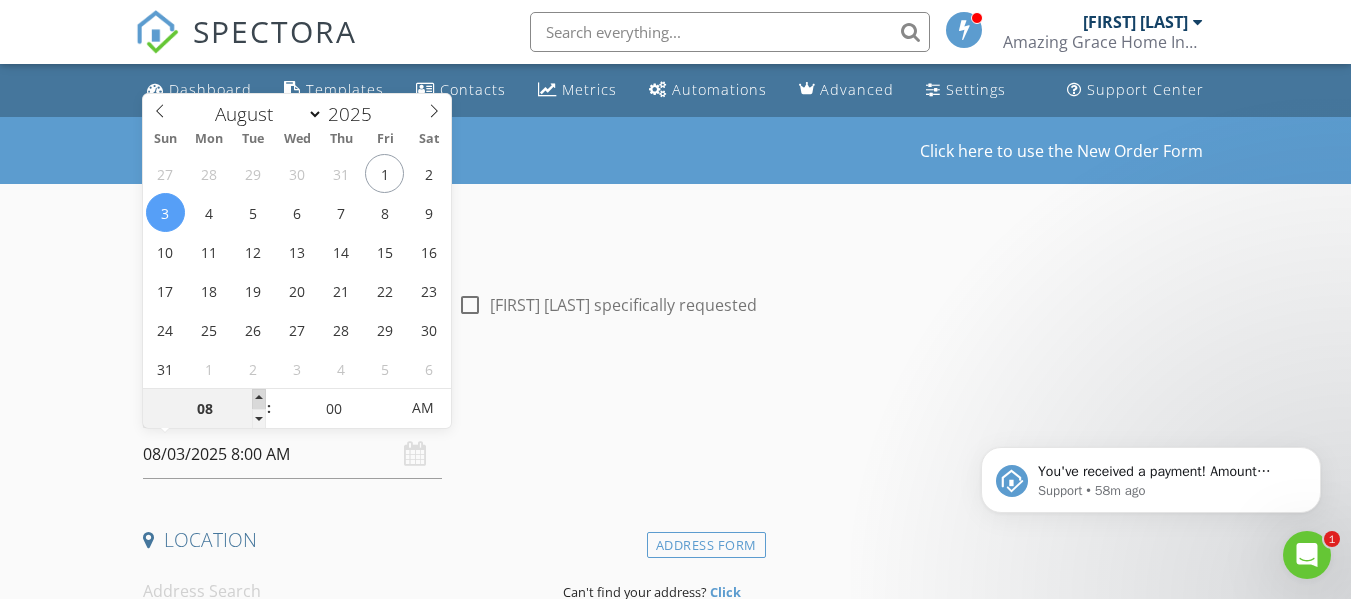 type on "09" 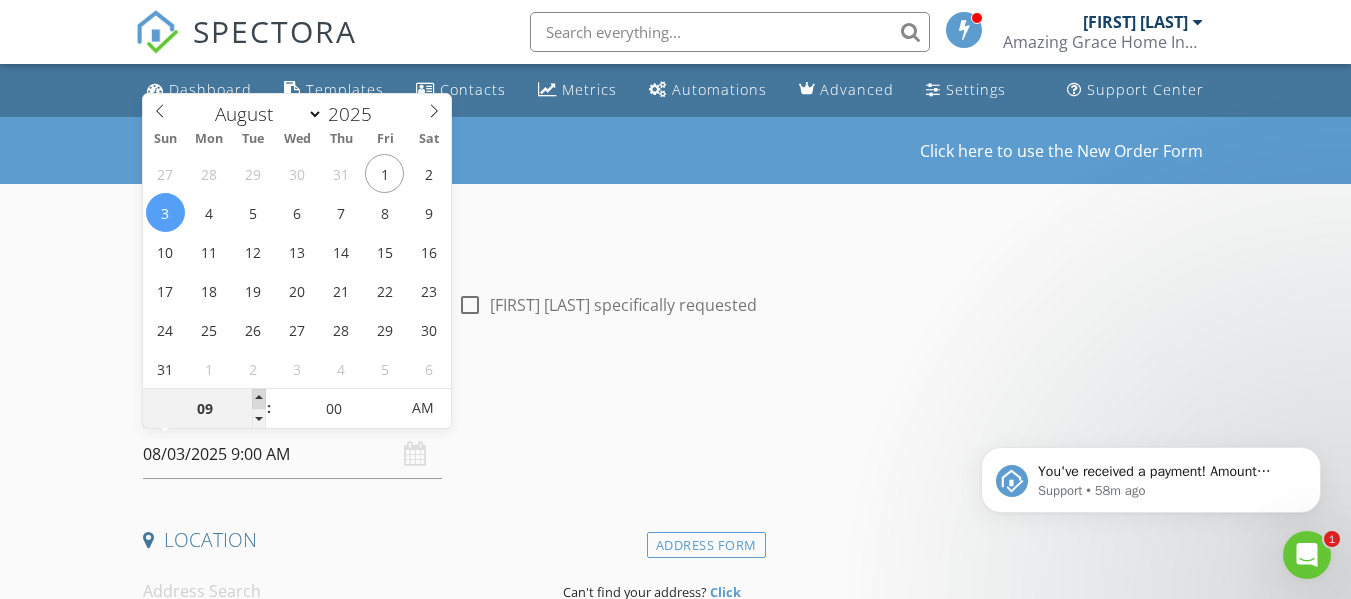 click at bounding box center (259, 399) 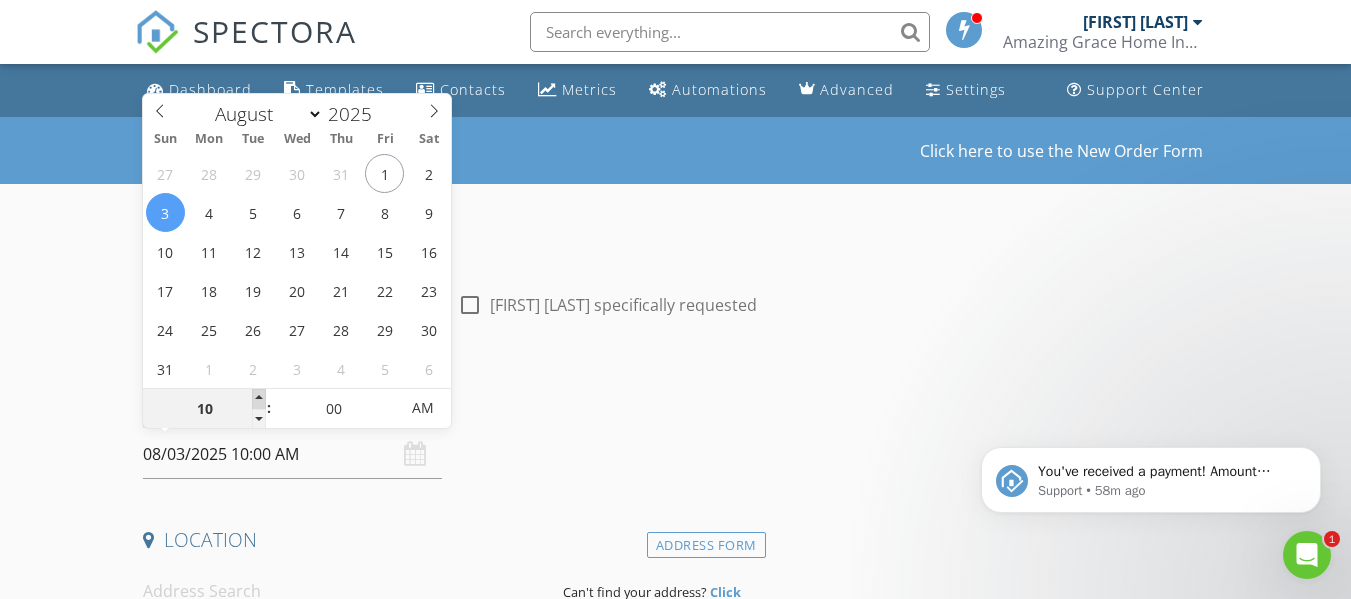 click at bounding box center (259, 399) 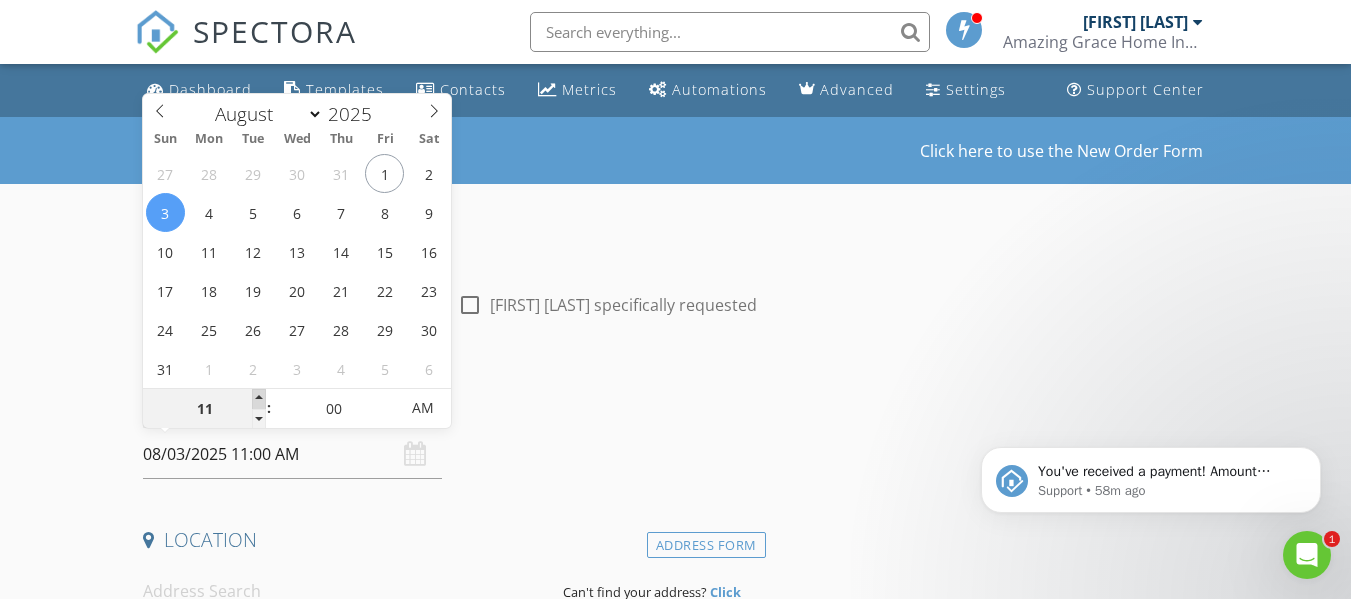 click at bounding box center (259, 399) 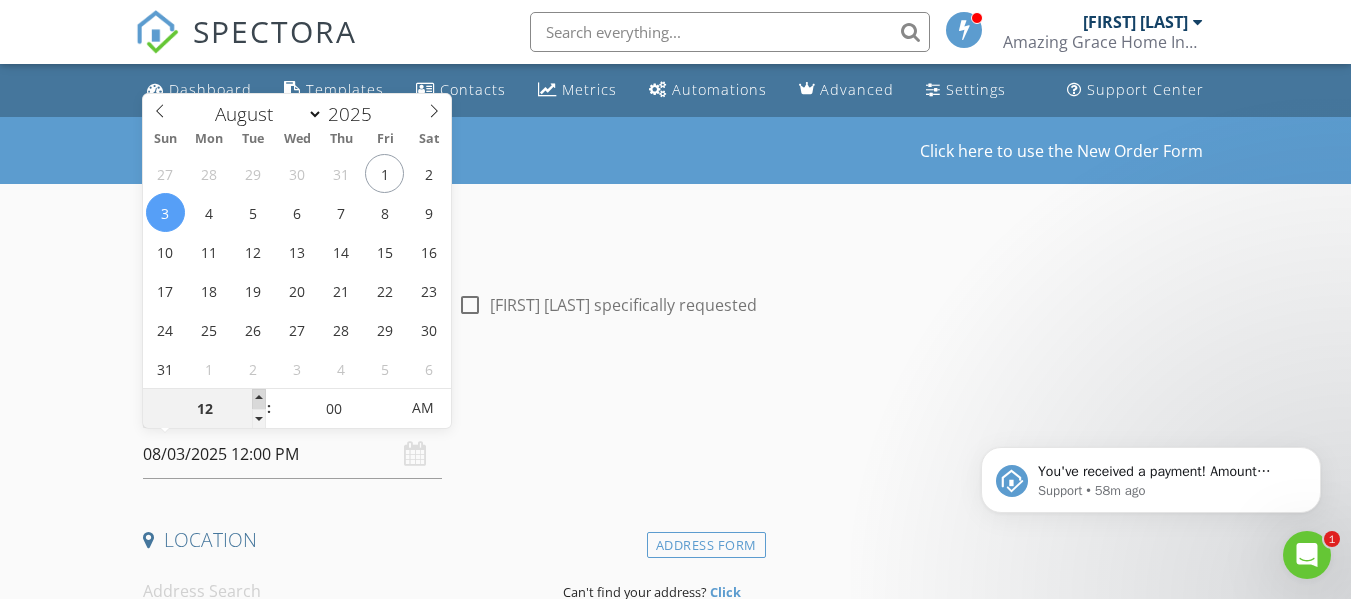 click at bounding box center (259, 399) 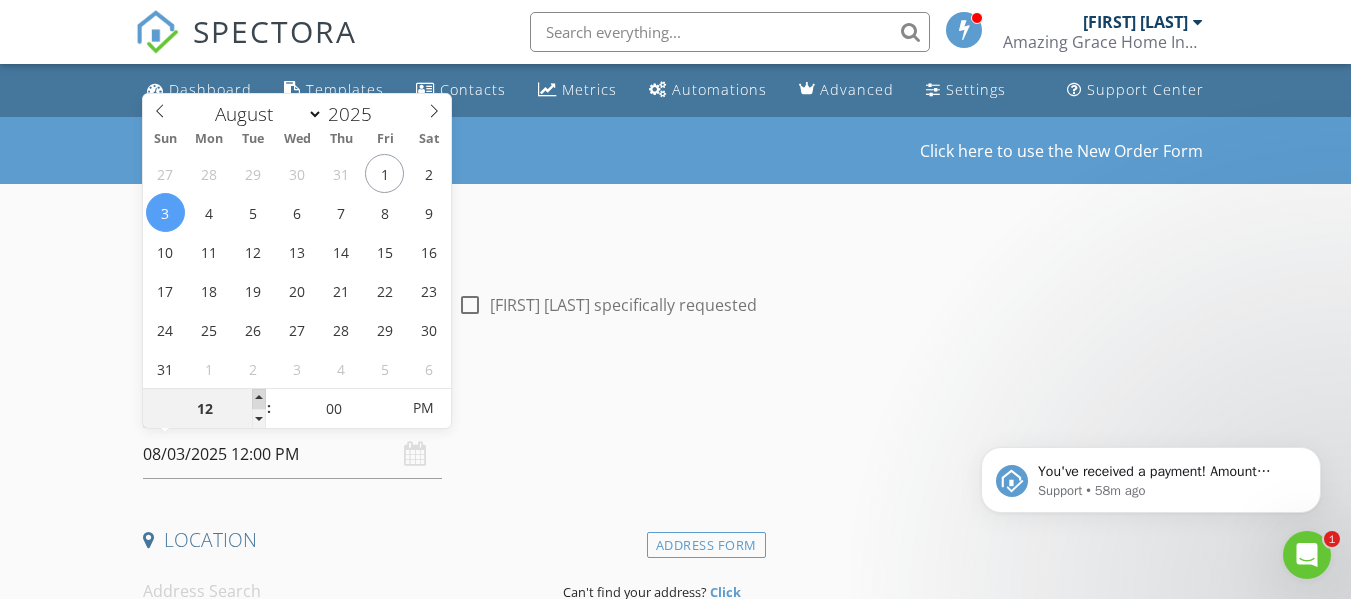 type on "01" 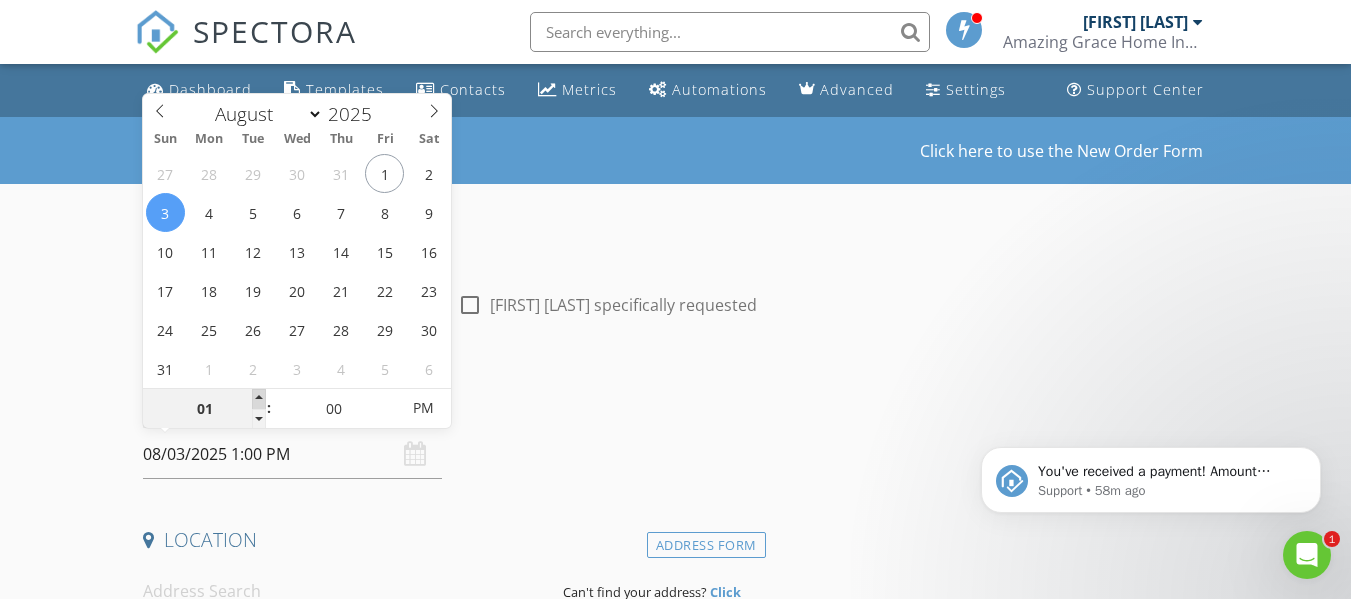 click at bounding box center (259, 399) 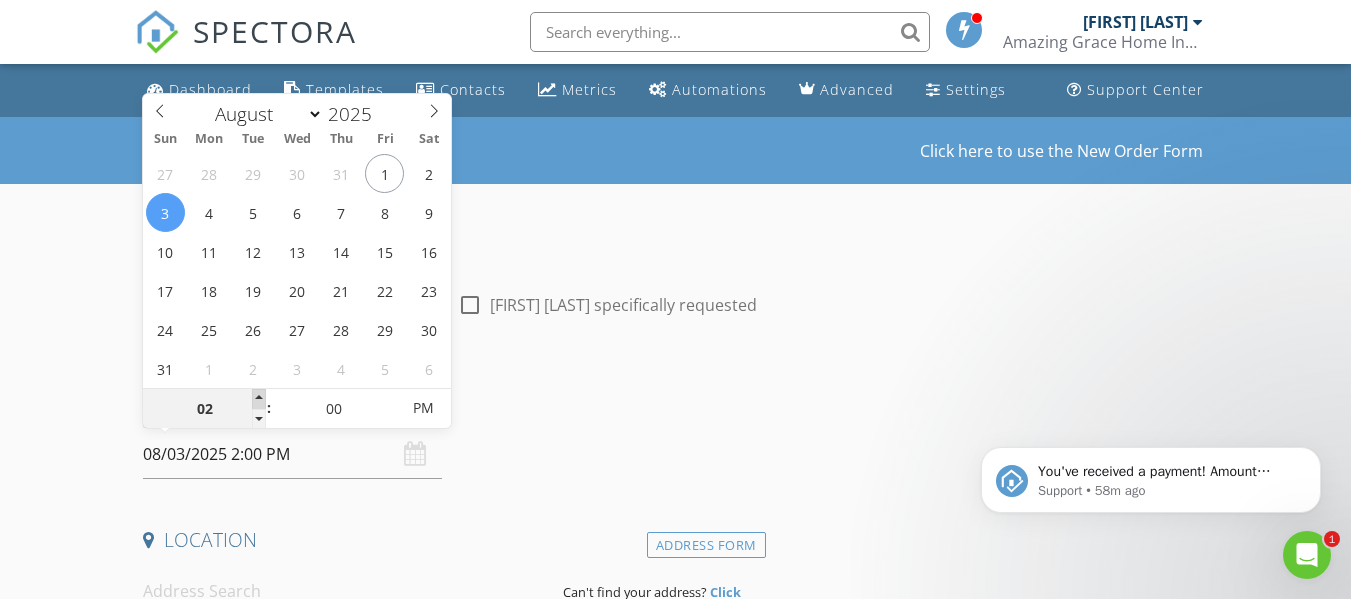 click at bounding box center [259, 399] 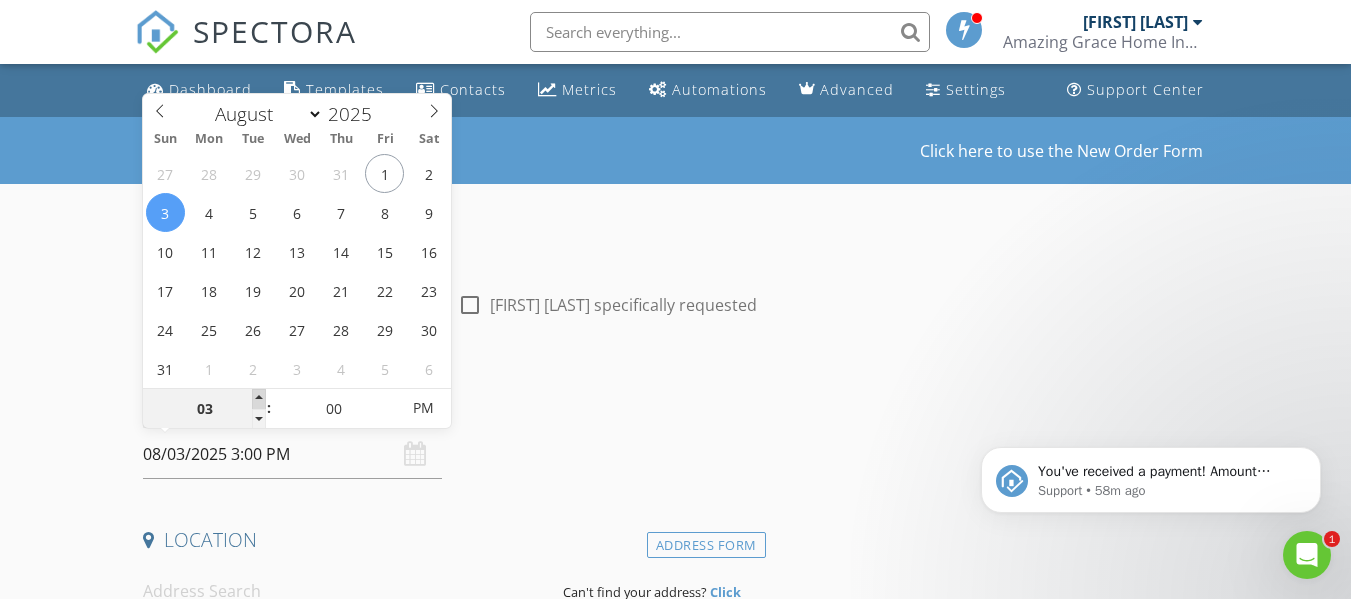 click at bounding box center [259, 399] 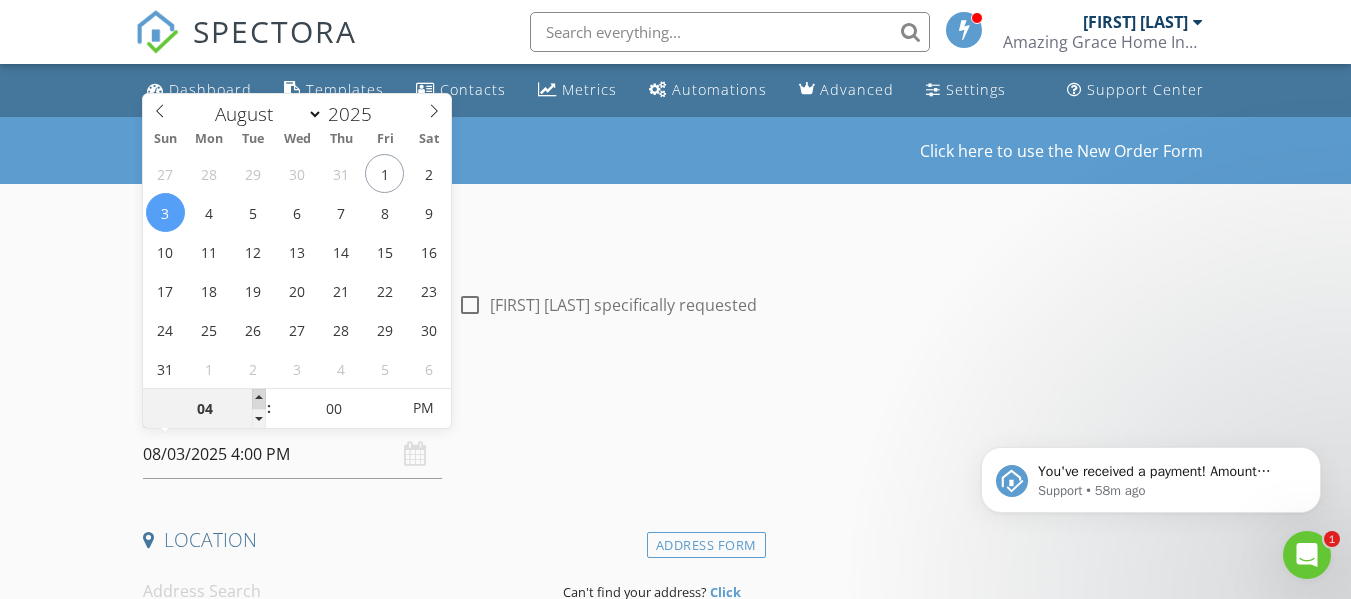 click at bounding box center (259, 399) 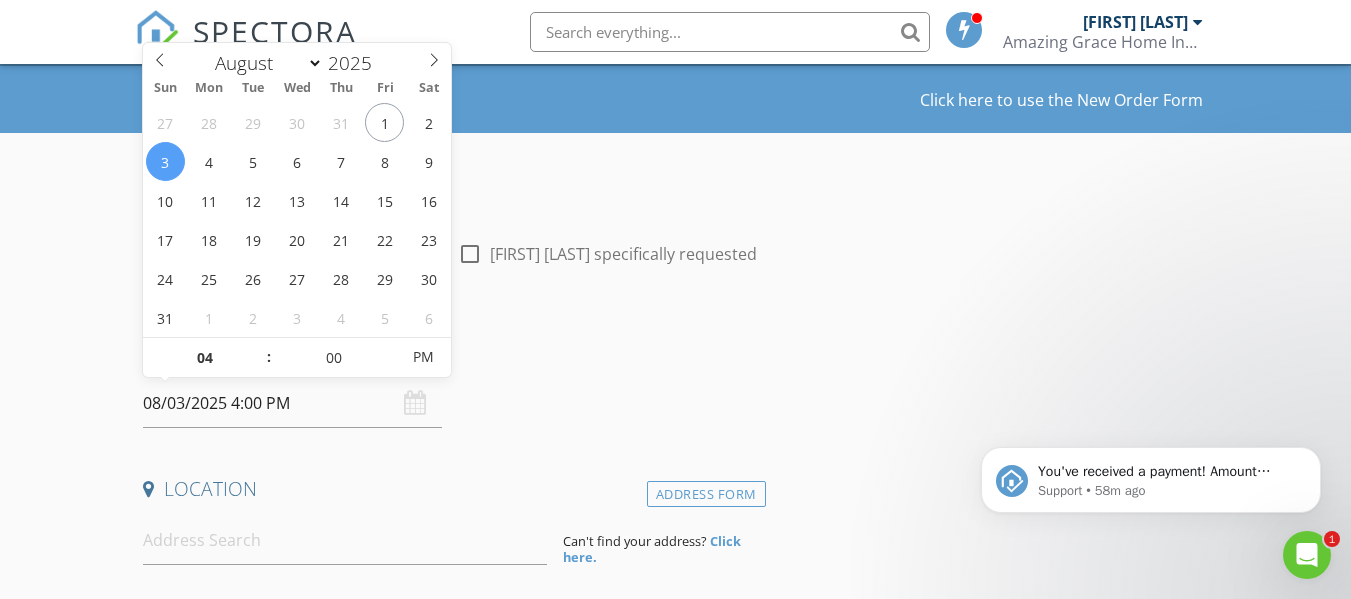 scroll, scrollTop: 100, scrollLeft: 0, axis: vertical 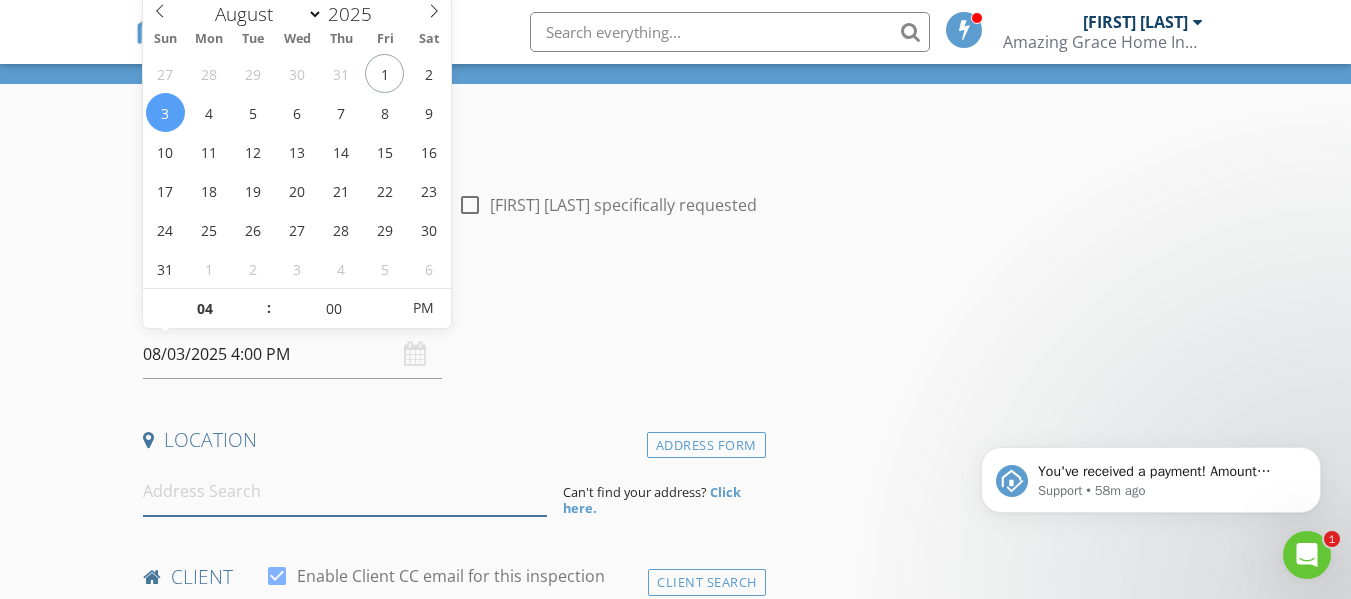 click at bounding box center (345, 491) 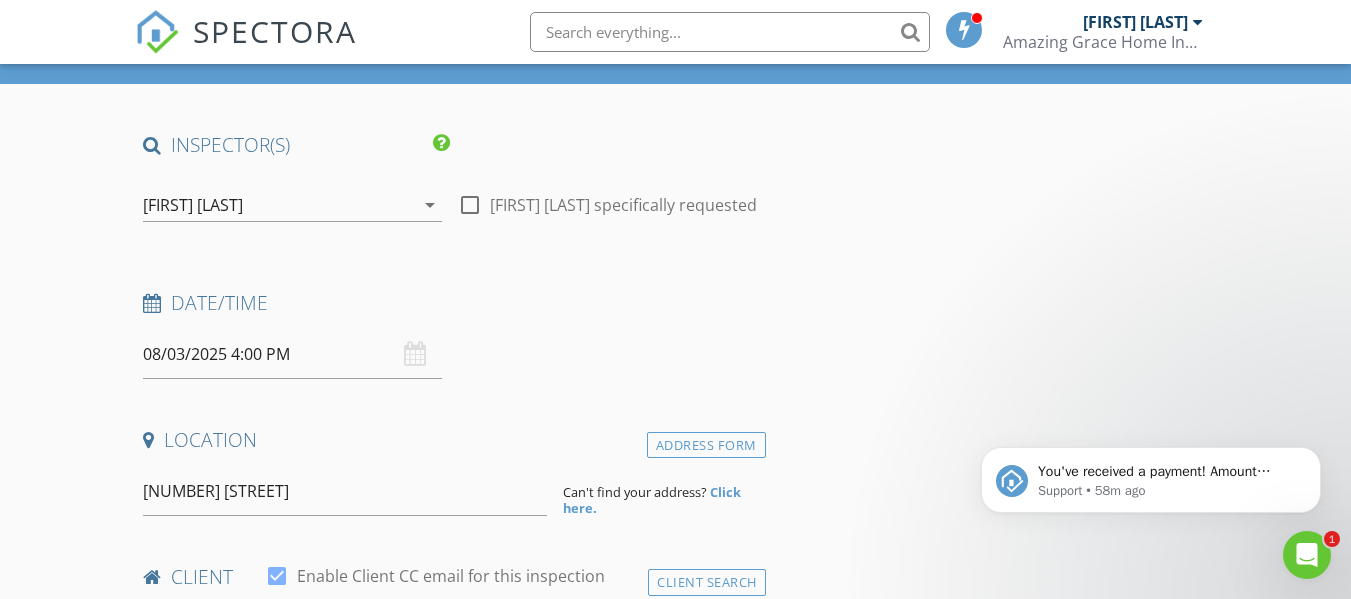 type on "772 Meadowland Trail, Shepherdsville, KY, USA" 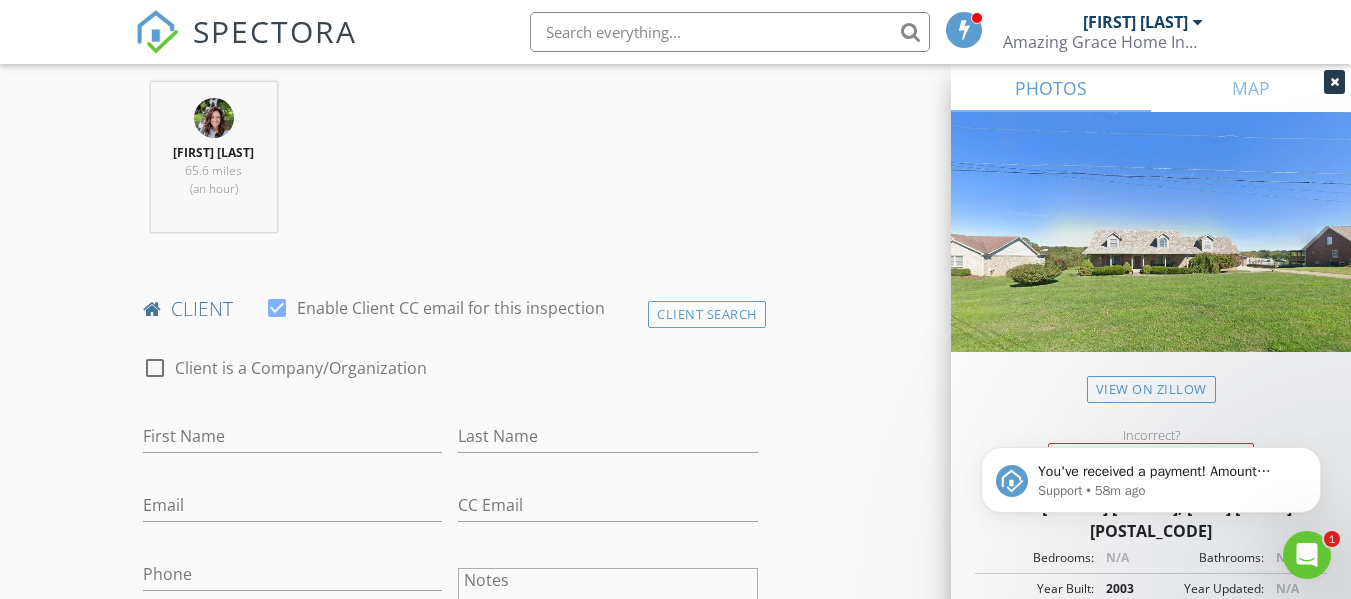 scroll, scrollTop: 800, scrollLeft: 0, axis: vertical 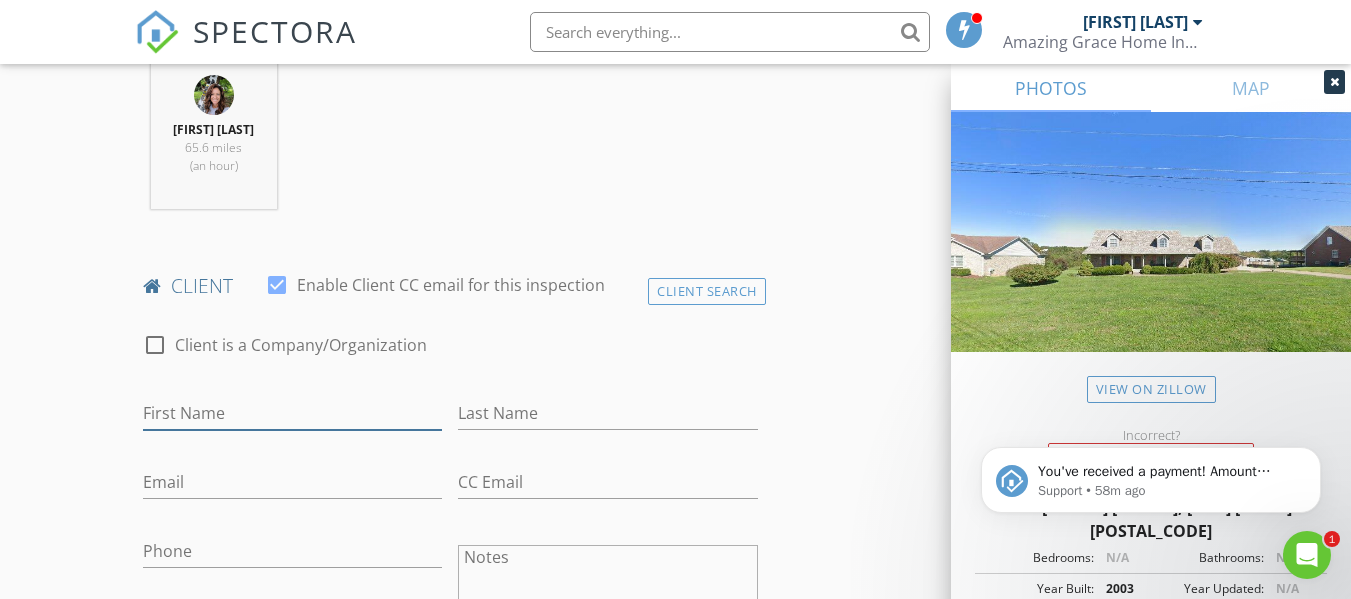 click on "First Name" at bounding box center [292, 413] 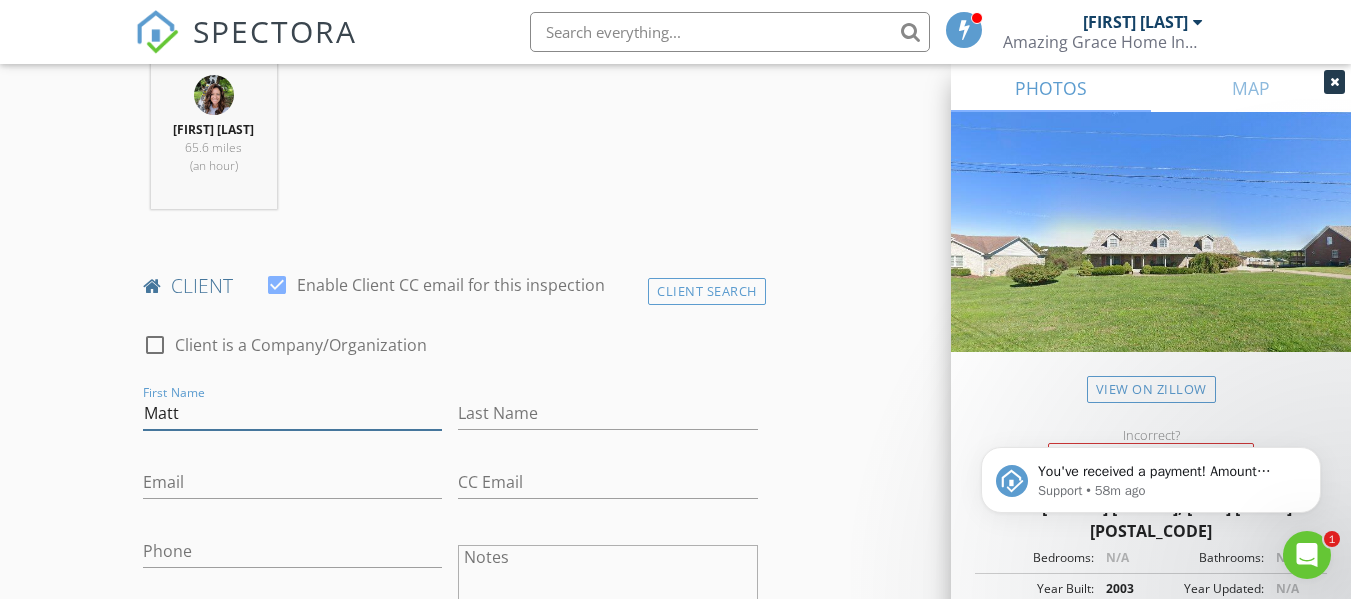 type on "Matt" 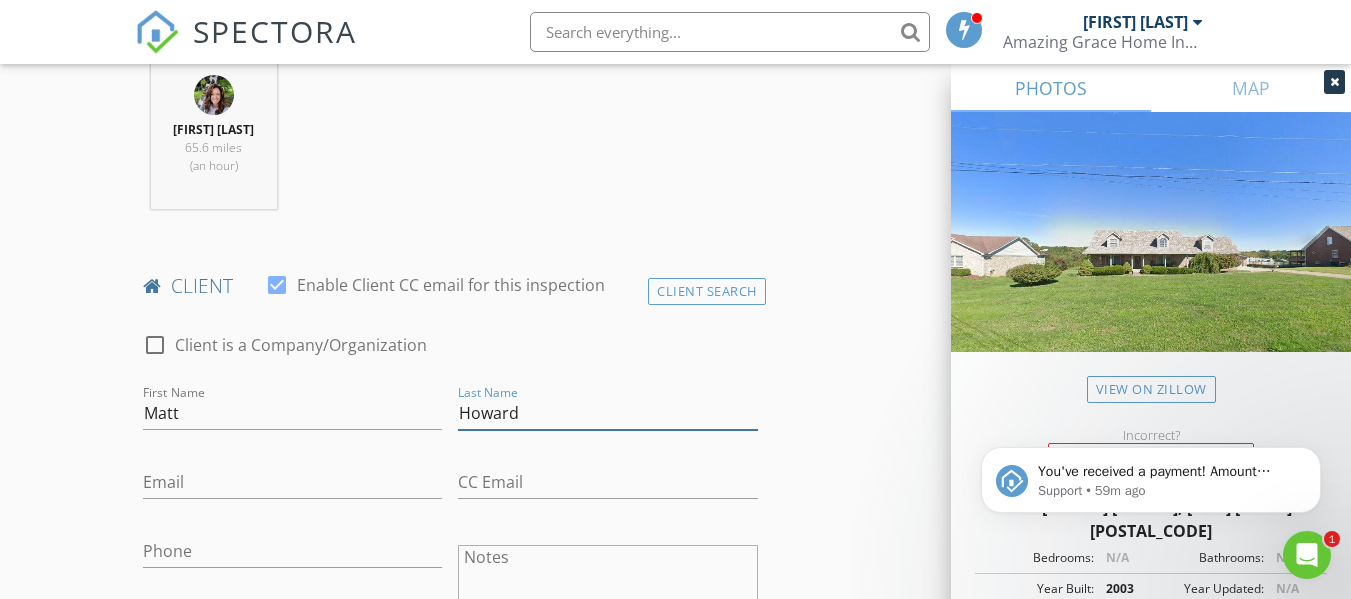 type on "Howard" 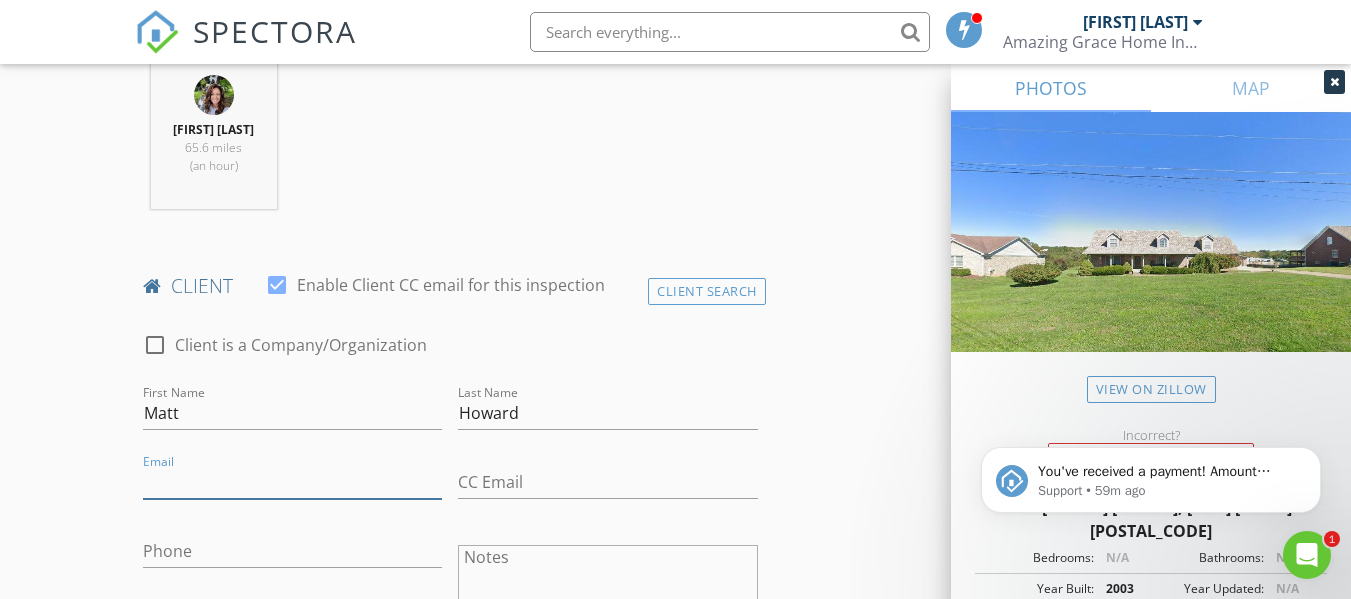 click on "Email" at bounding box center [292, 482] 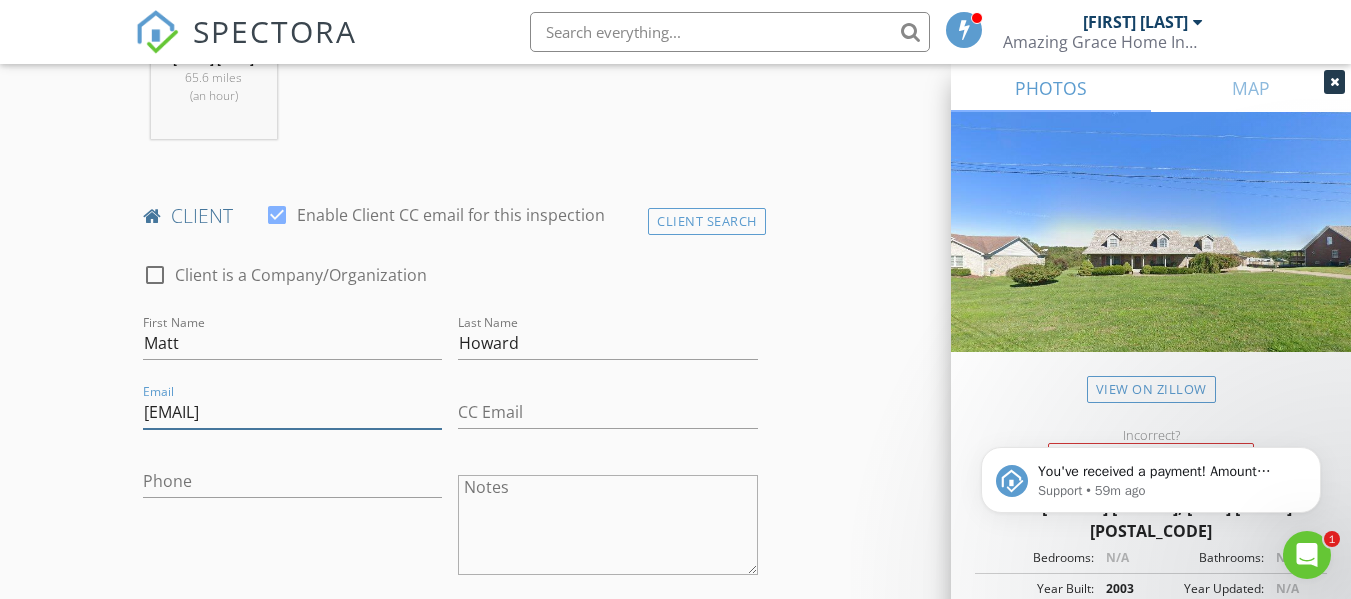 scroll, scrollTop: 900, scrollLeft: 0, axis: vertical 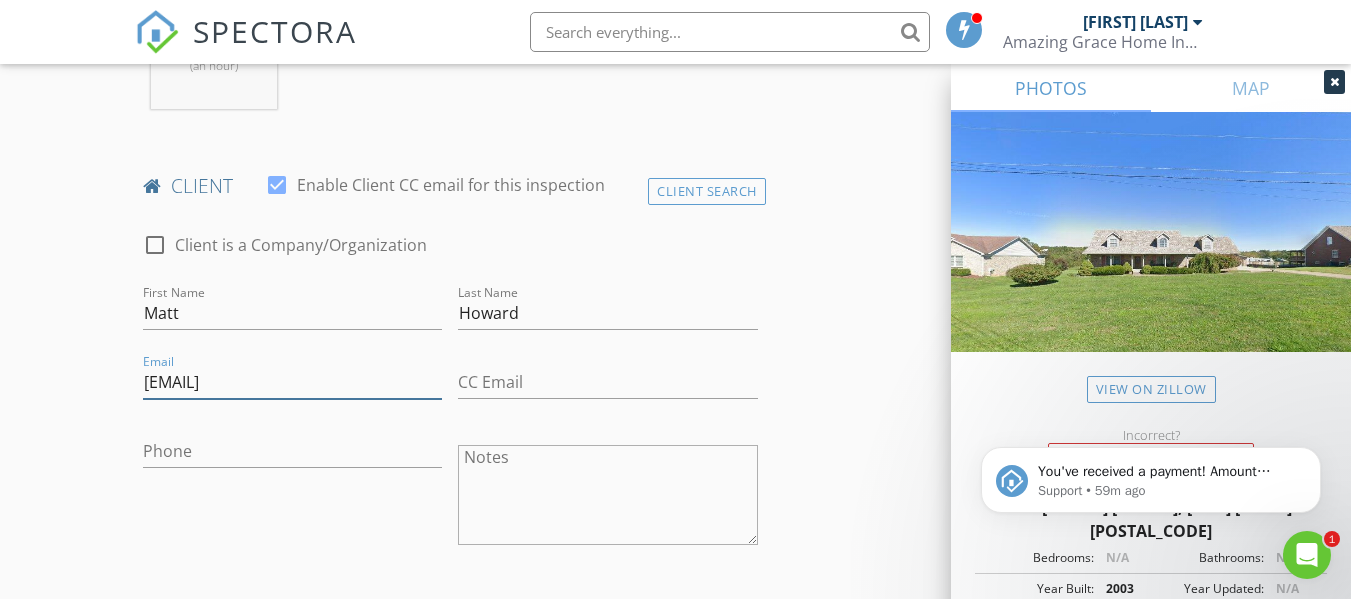 type on "clhoward2007@gmail.com" 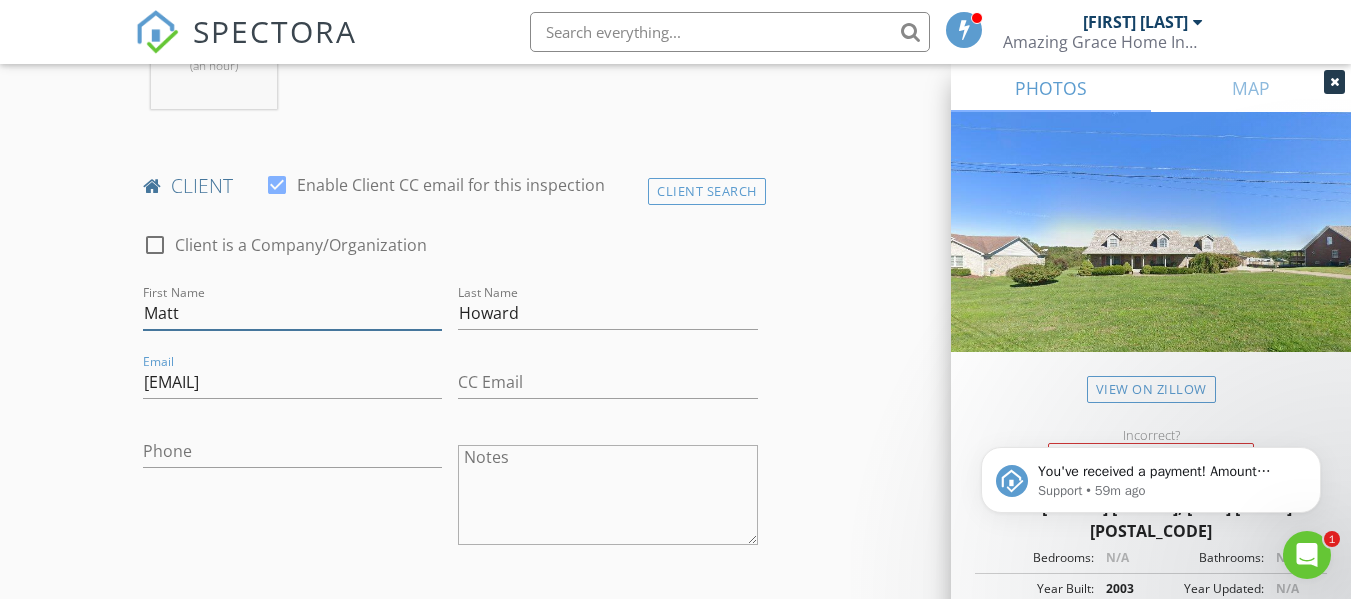 click on "Matt" at bounding box center [292, 313] 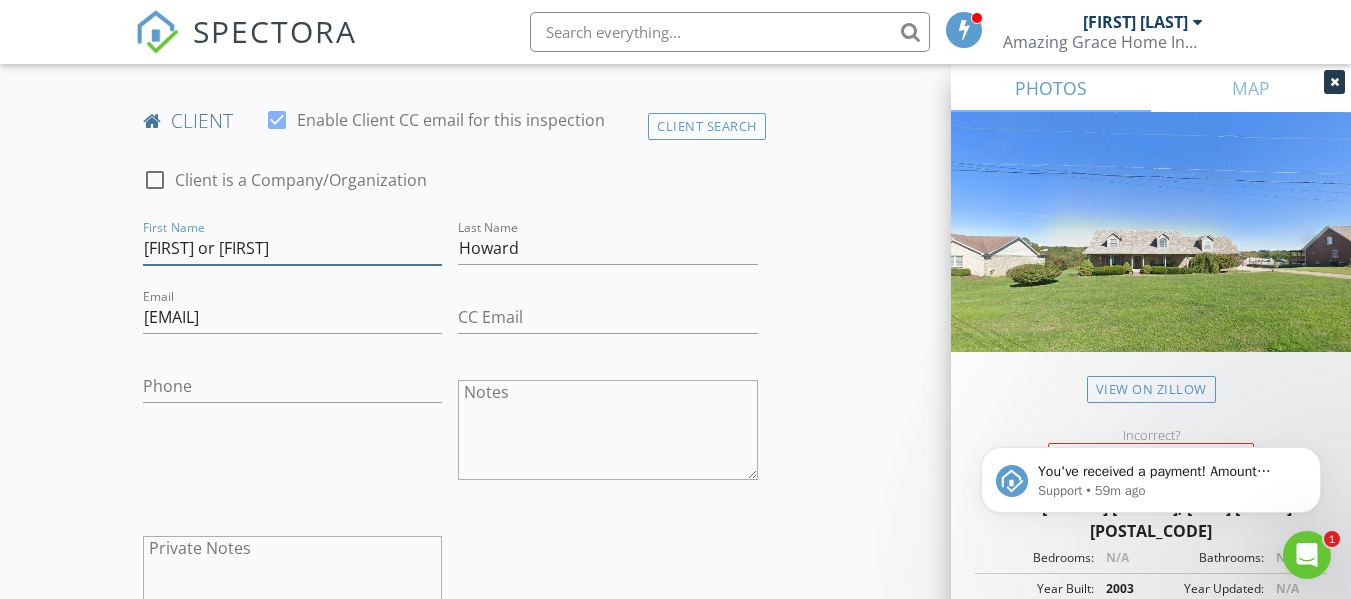 scroll, scrollTop: 1000, scrollLeft: 0, axis: vertical 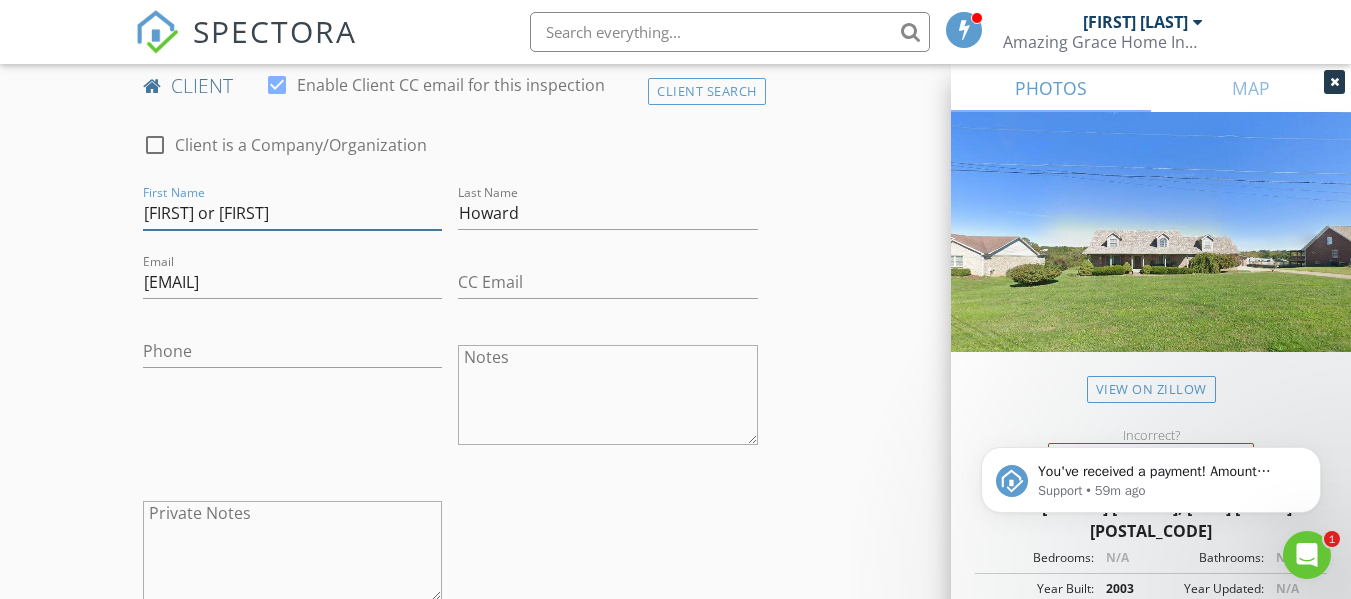 type on "Matt or Crystal" 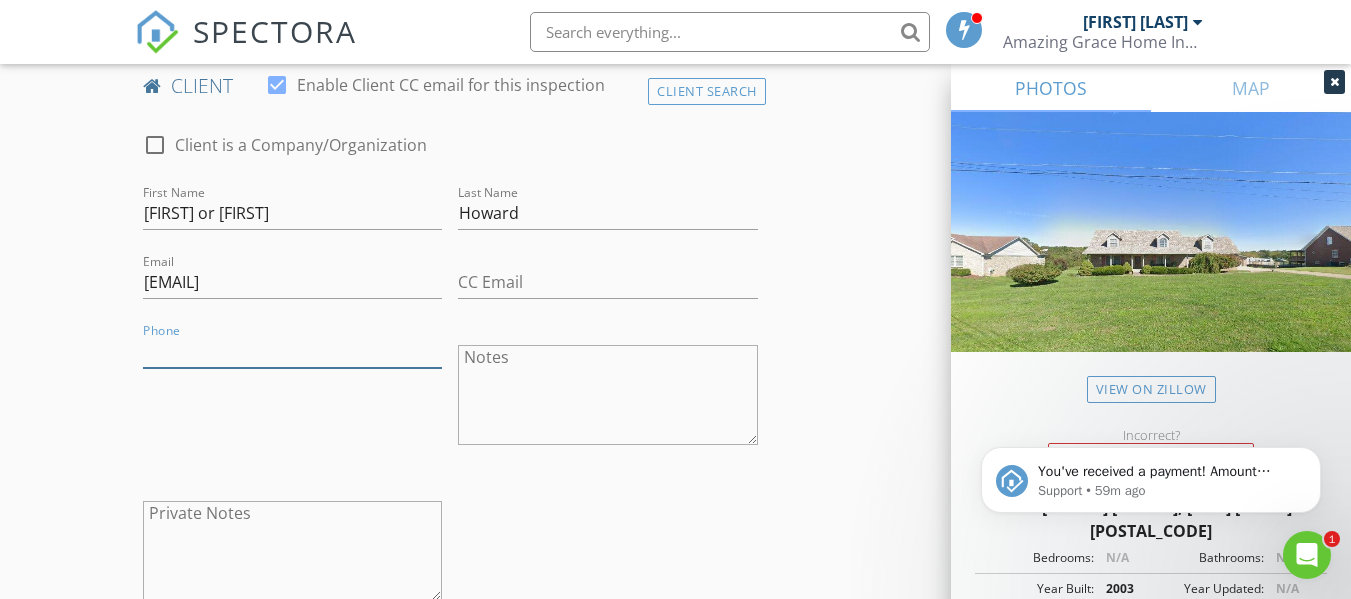 click on "Phone" at bounding box center (292, 351) 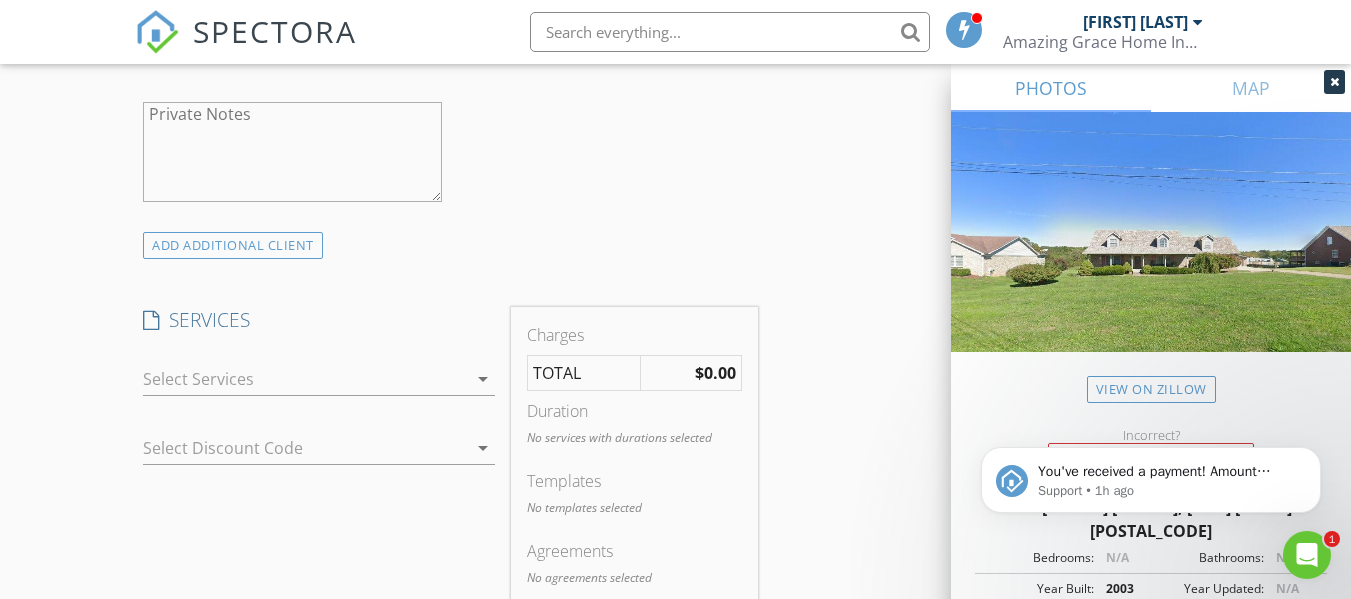 scroll, scrollTop: 1400, scrollLeft: 0, axis: vertical 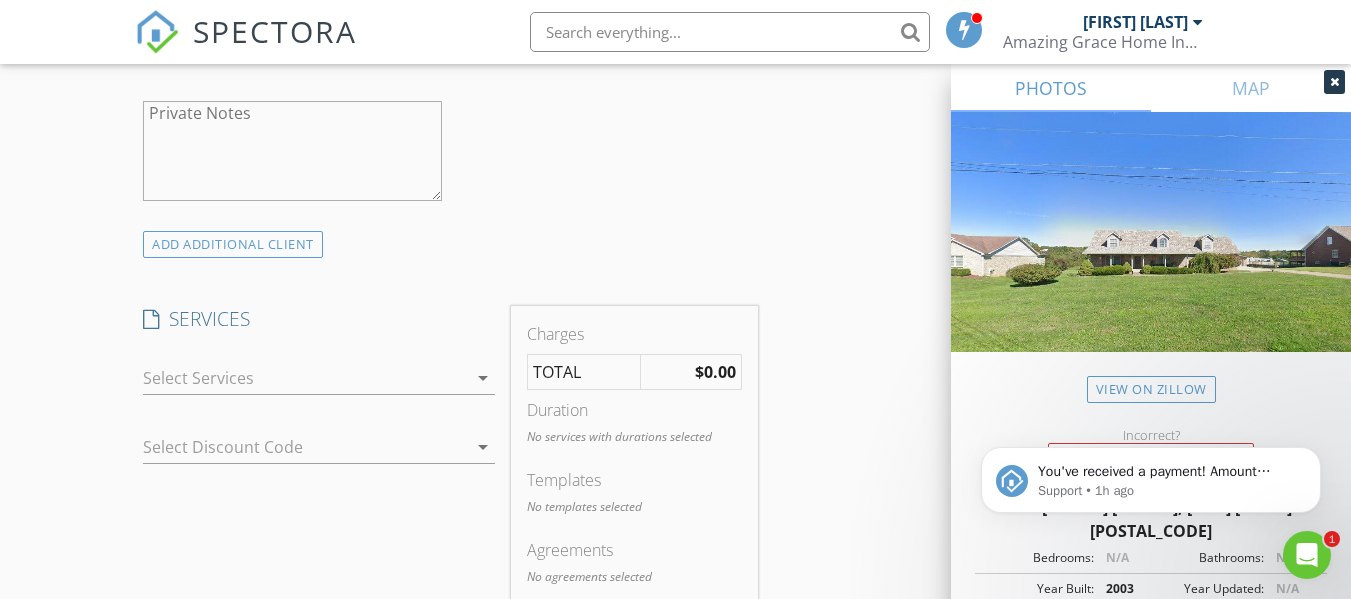 click on "arrow_drop_down" at bounding box center [319, 388] 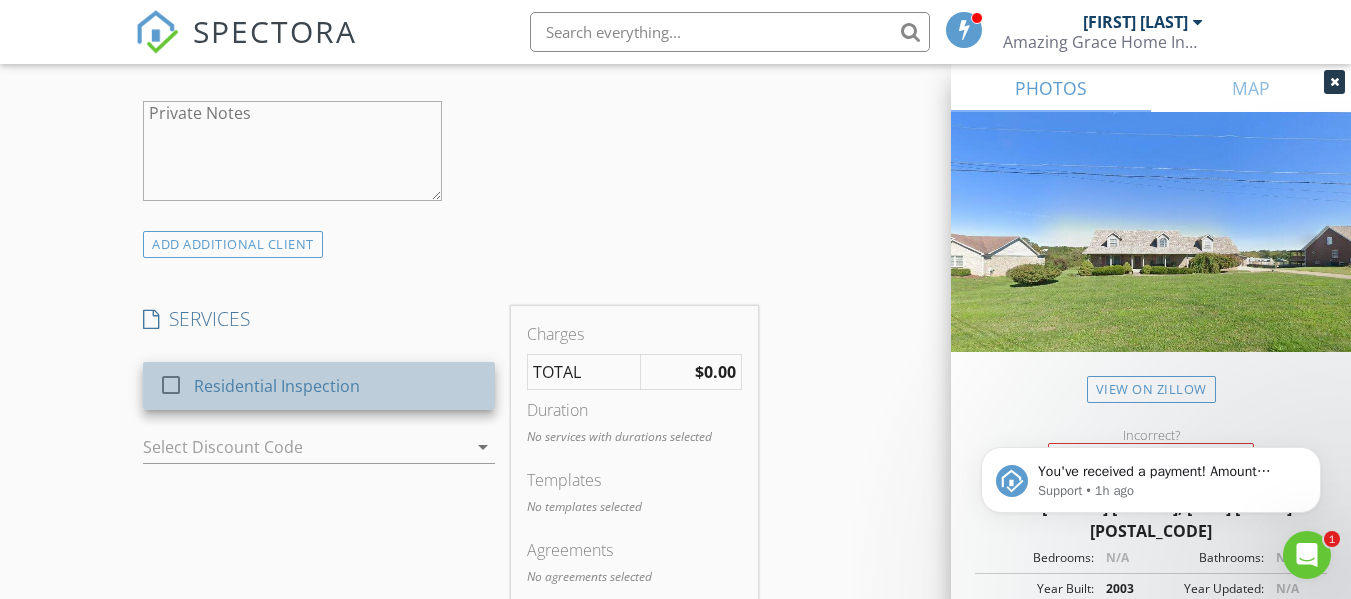 click on "Residential Inspection" at bounding box center (277, 386) 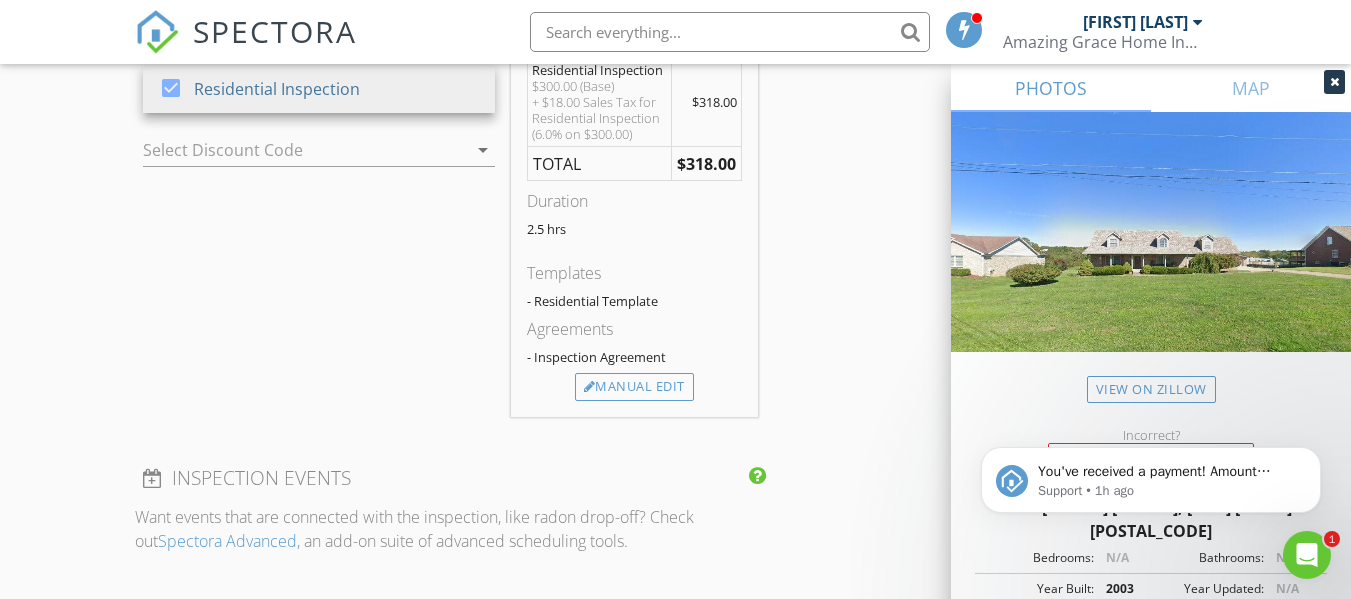 scroll, scrollTop: 1700, scrollLeft: 0, axis: vertical 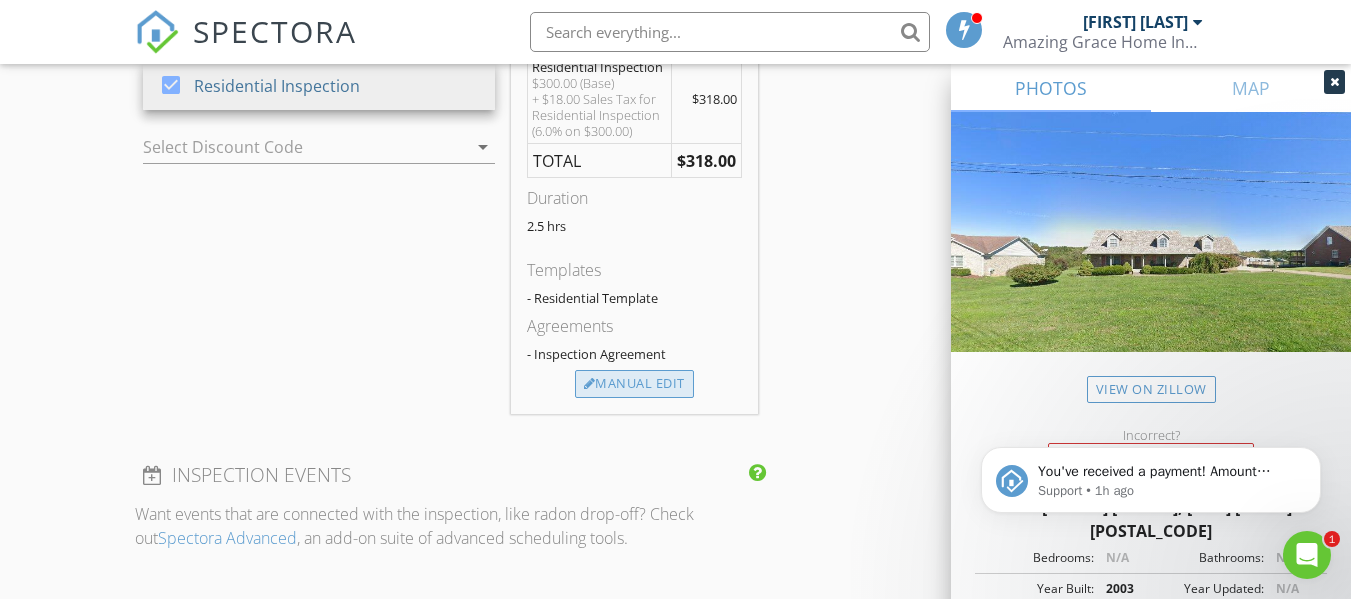 click on "Manual Edit" at bounding box center (634, 384) 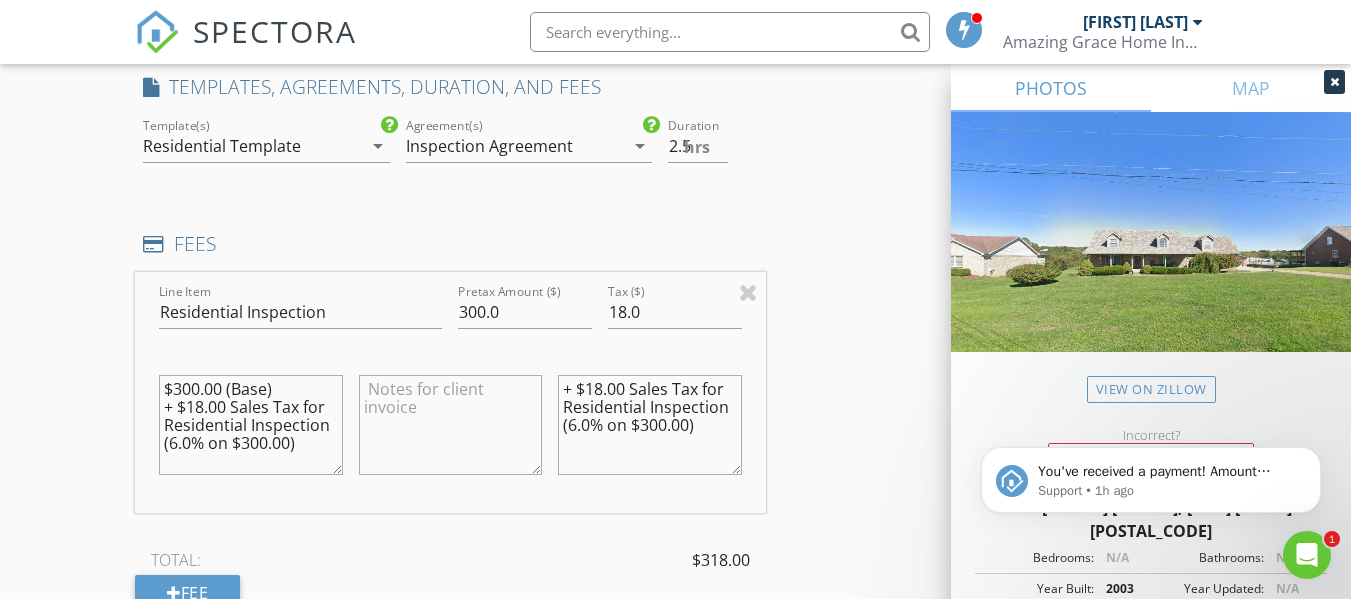 scroll, scrollTop: 1600, scrollLeft: 0, axis: vertical 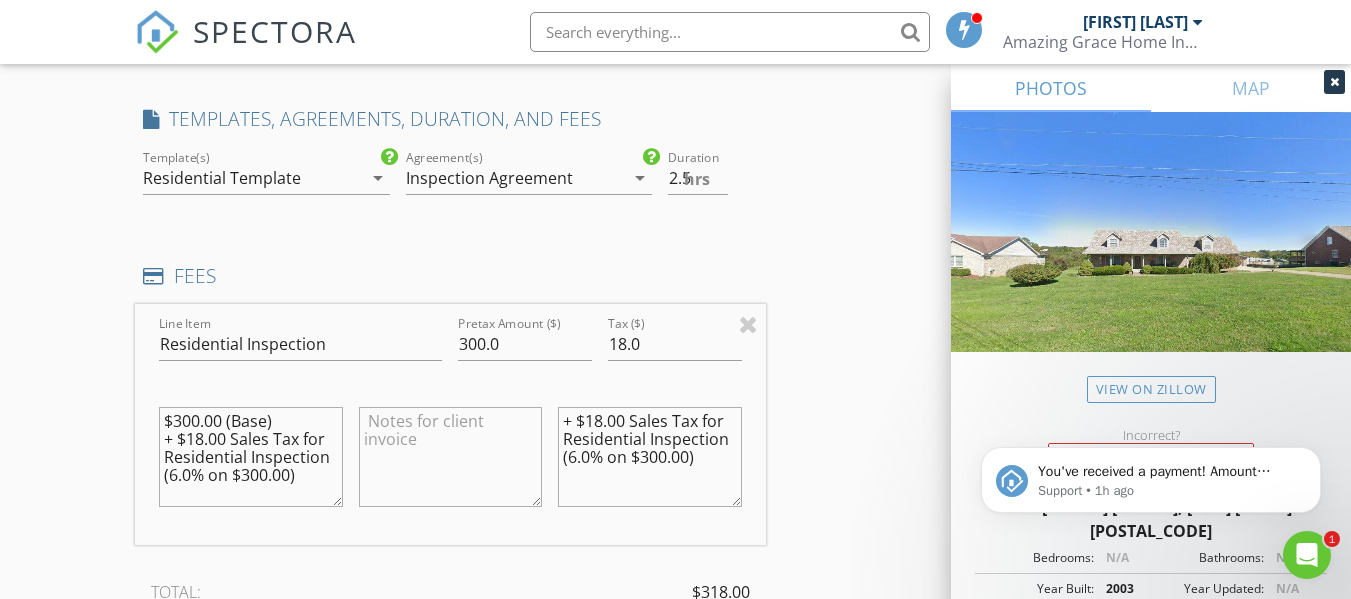 click on "Residential Template" at bounding box center [252, 178] 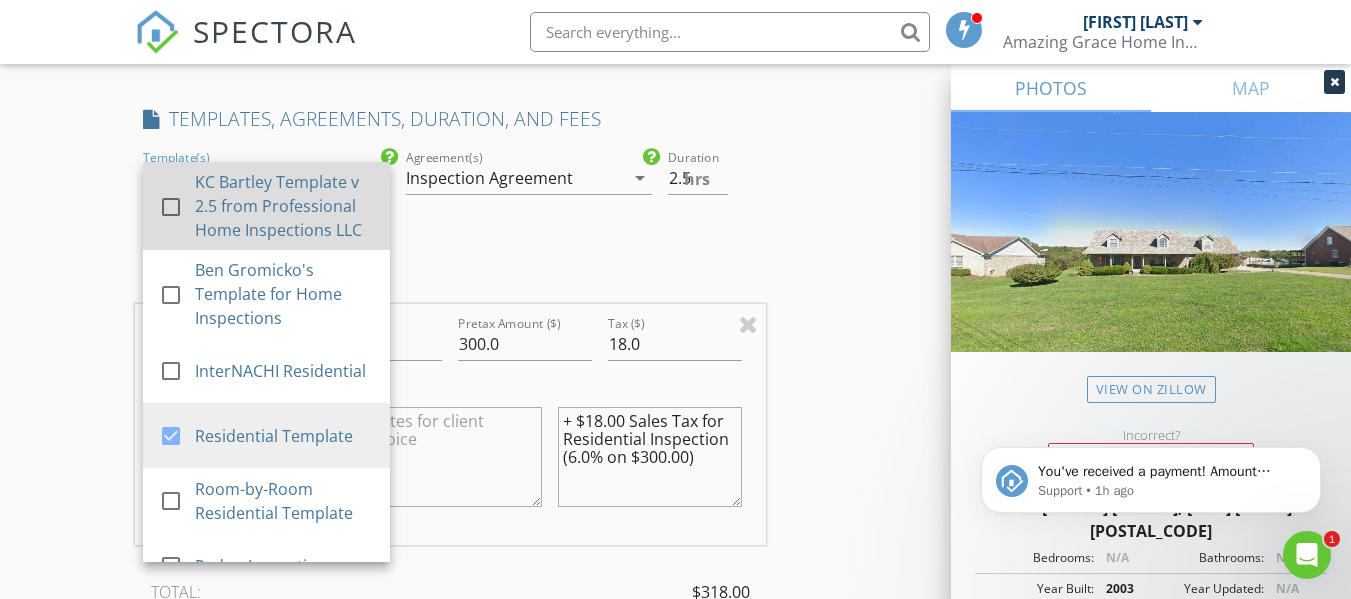 click on "KC Bartley Template v 2.5 from Professional Home Inspections LLC" at bounding box center [284, 206] 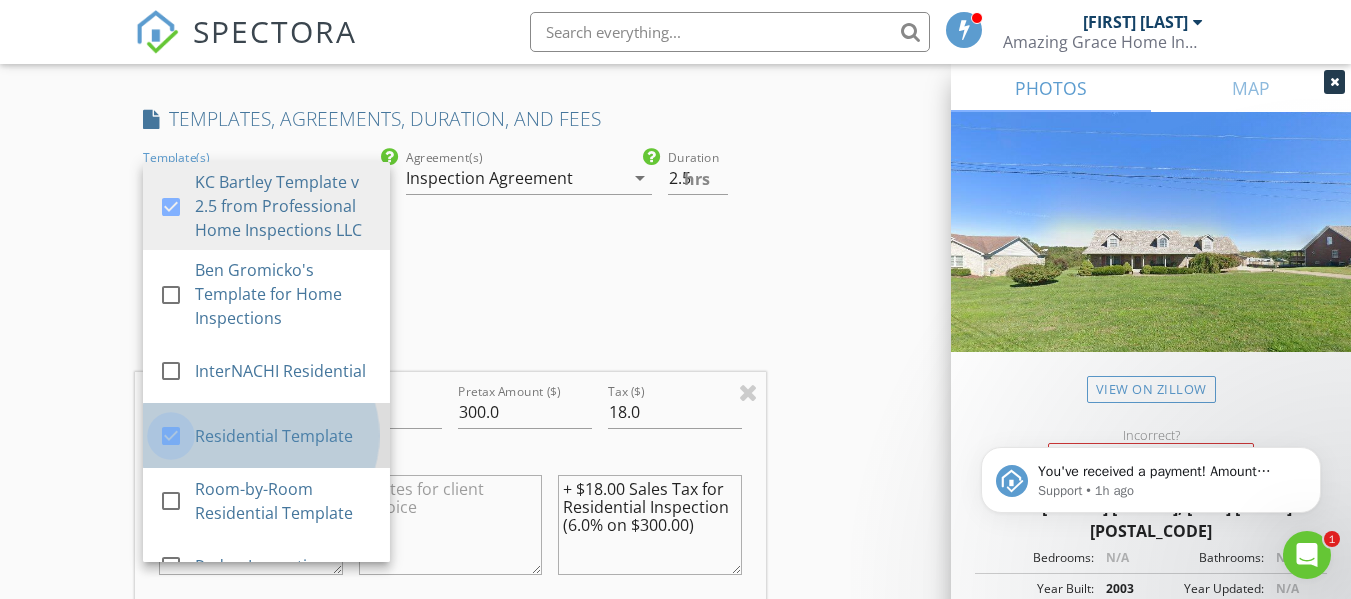 drag, startPoint x: 168, startPoint y: 447, endPoint x: 186, endPoint y: 430, distance: 24.758837 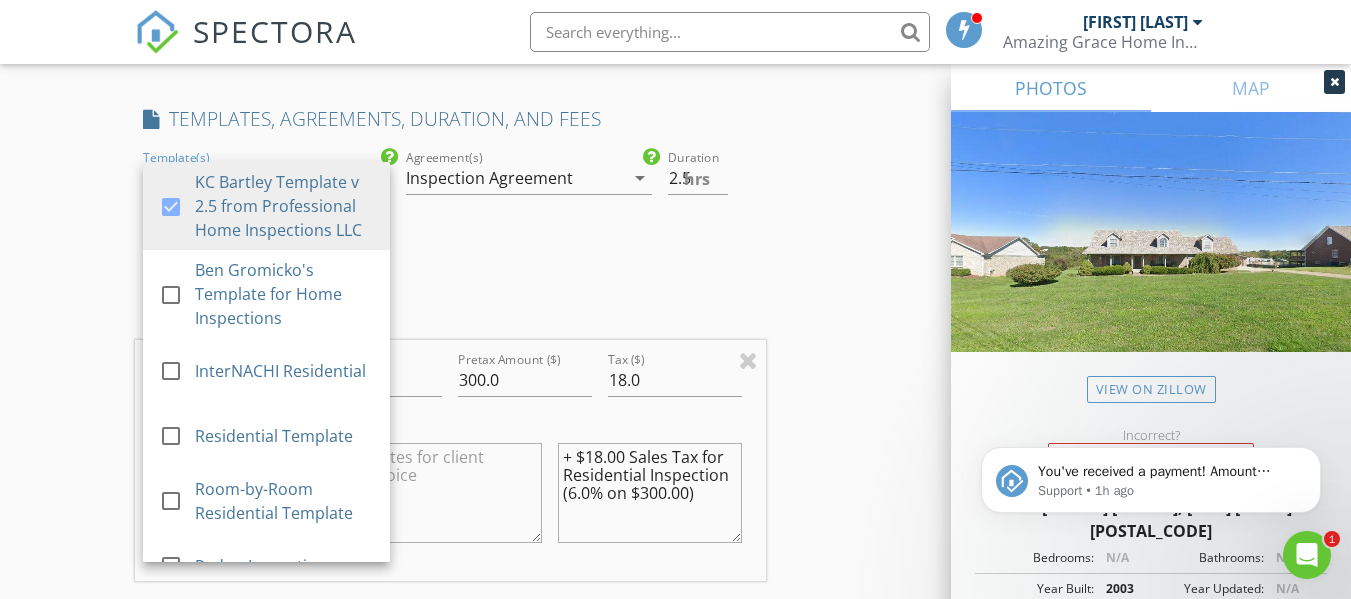 click on "Inspection Agreement" at bounding box center [515, 178] 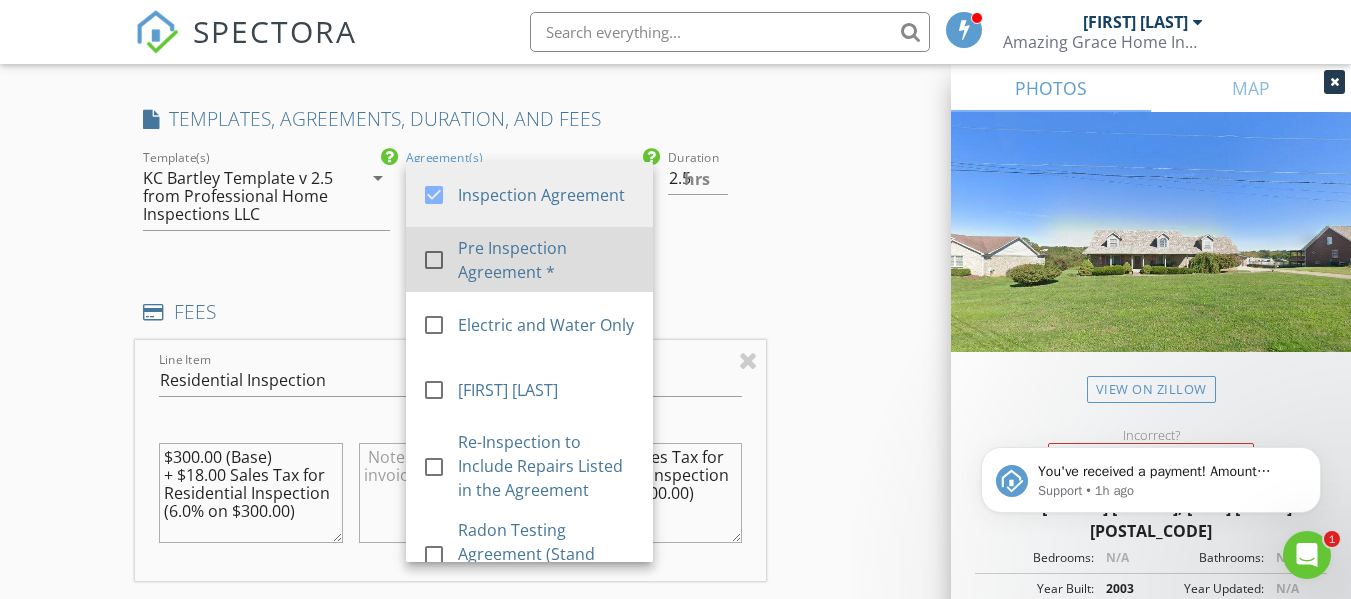 drag, startPoint x: 491, startPoint y: 304, endPoint x: 493, endPoint y: 290, distance: 14.142136 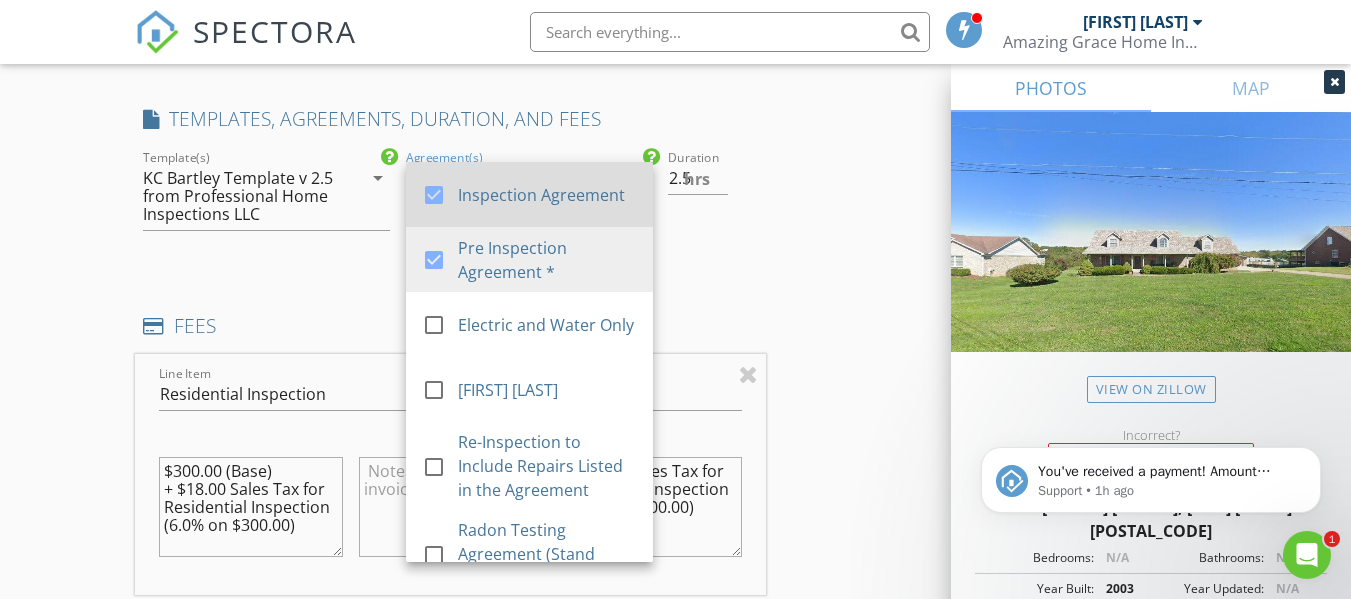 click on "Inspection Agreement" at bounding box center [547, 195] 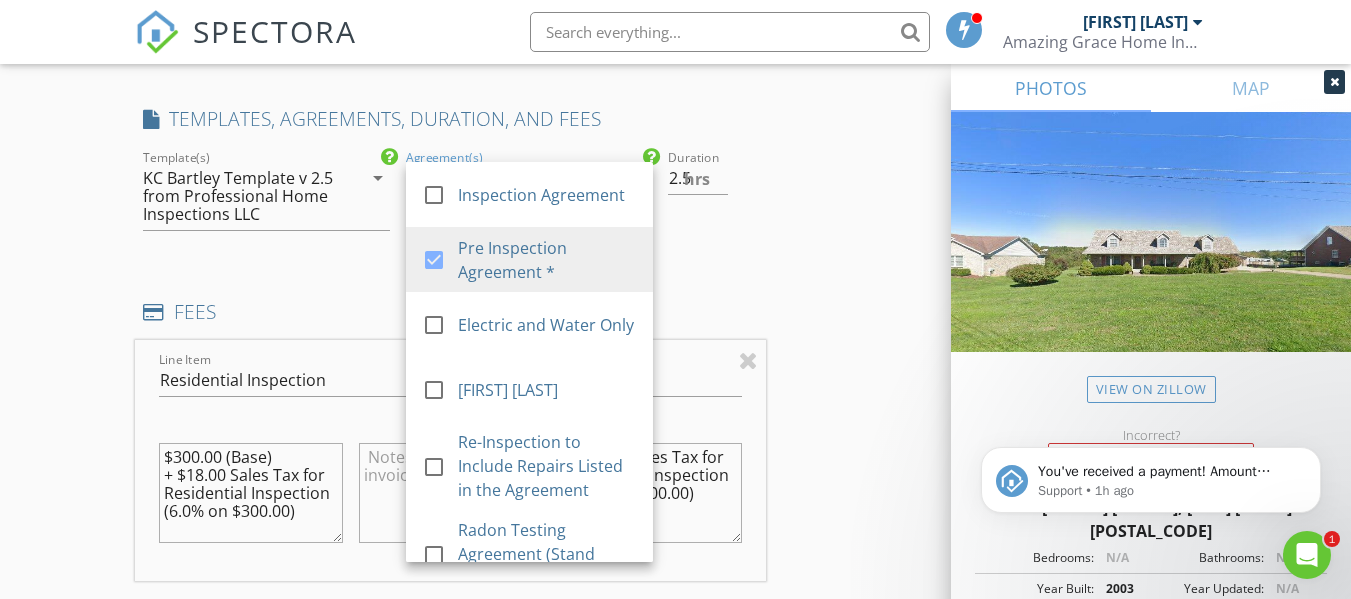 click on "Duration 2.5 hrs" at bounding box center [712, 198] 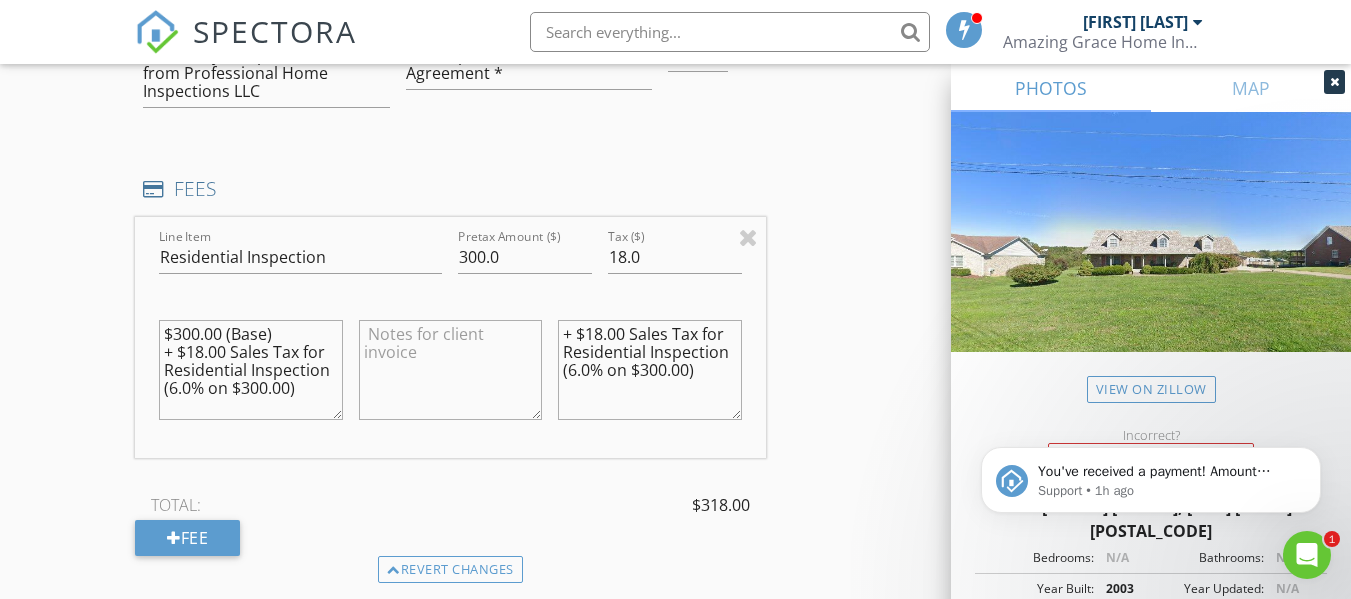scroll, scrollTop: 1799, scrollLeft: 0, axis: vertical 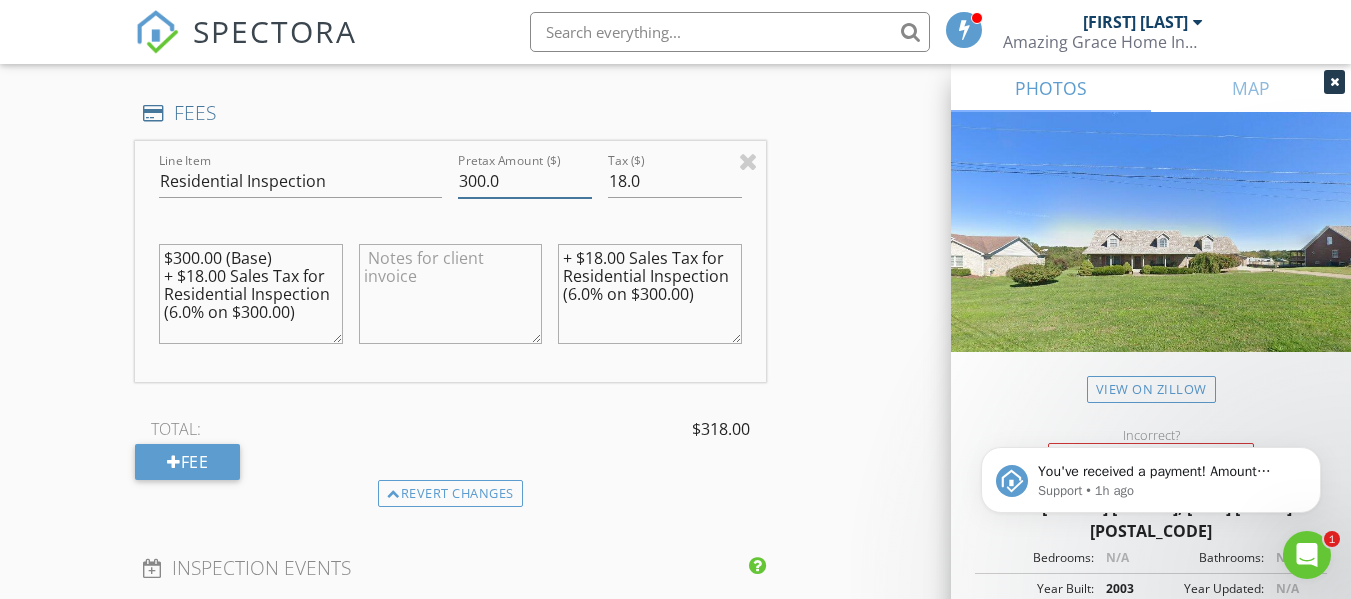 click on "300.0" at bounding box center (525, 181) 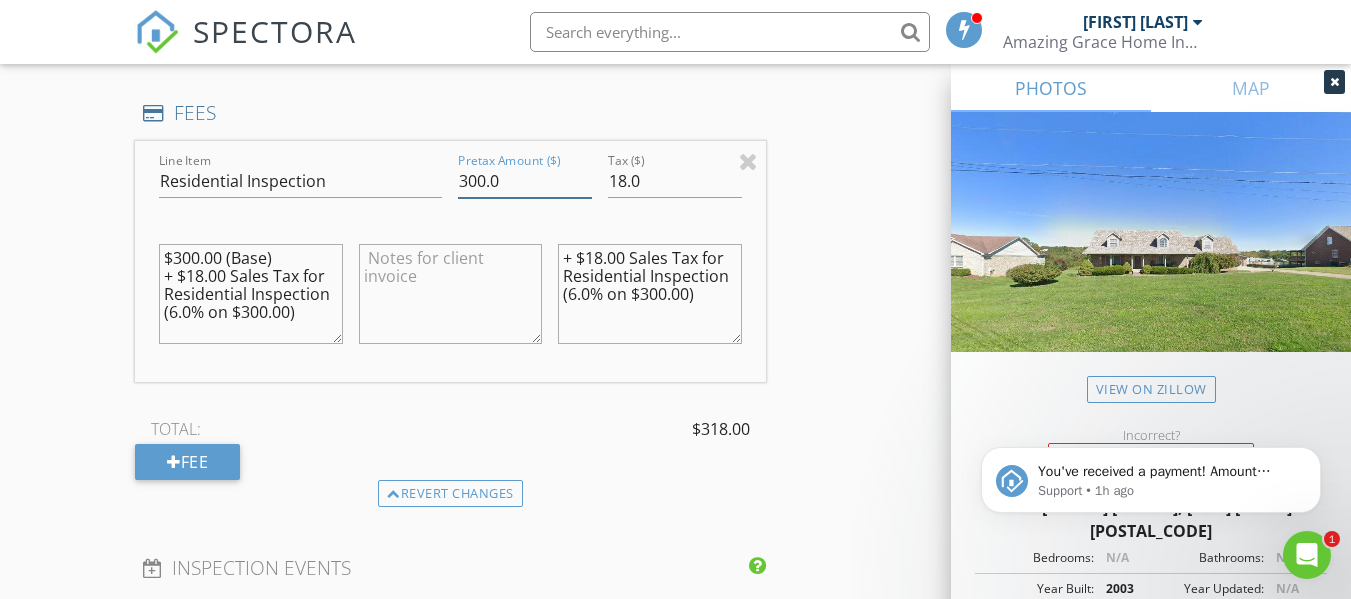 scroll, scrollTop: 1800, scrollLeft: 0, axis: vertical 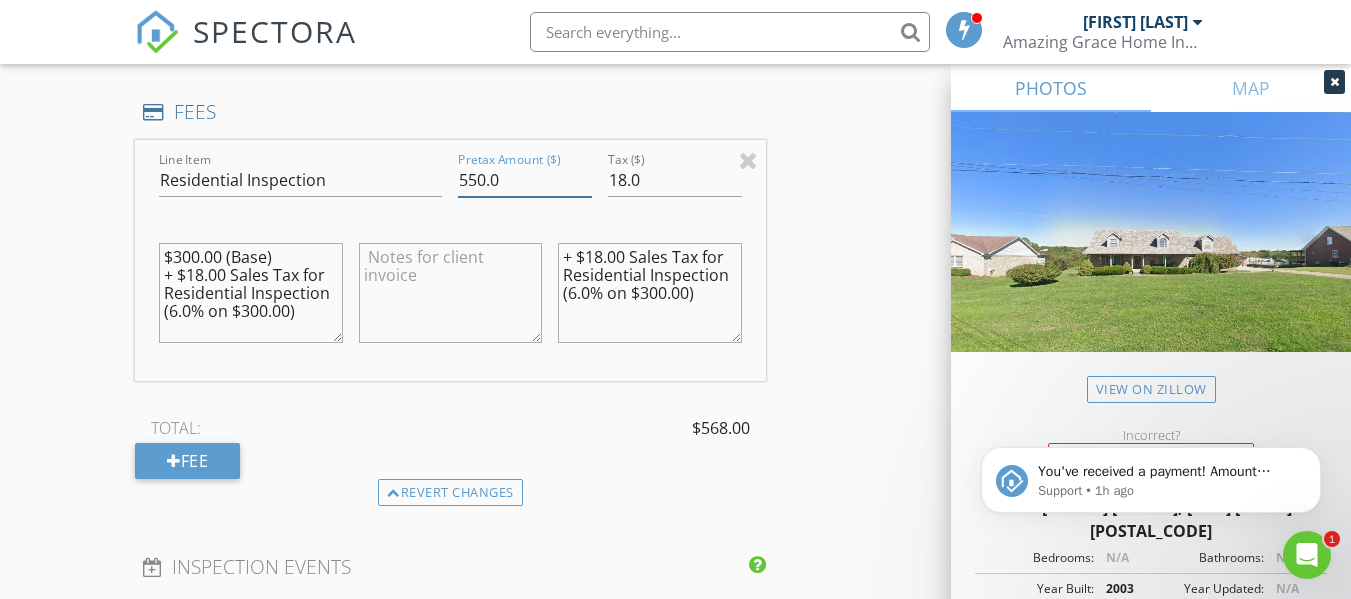 click on "550.0" at bounding box center [525, 180] 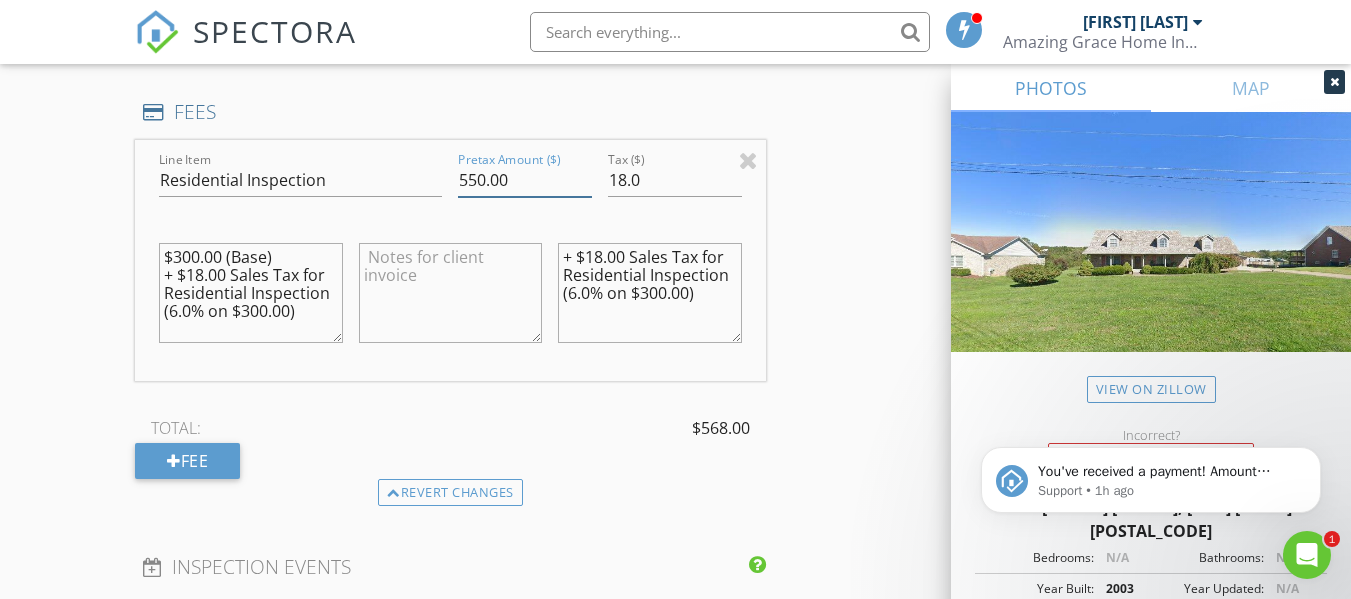 type on "550.00" 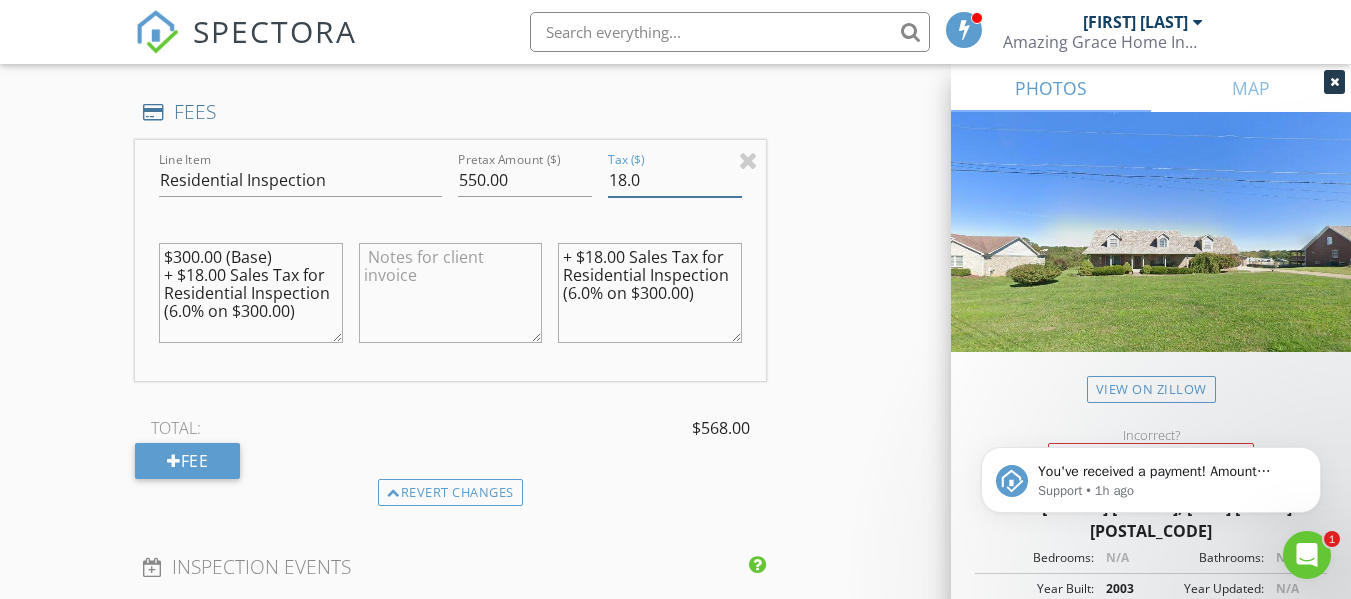 drag, startPoint x: 641, startPoint y: 201, endPoint x: 579, endPoint y: 201, distance: 62 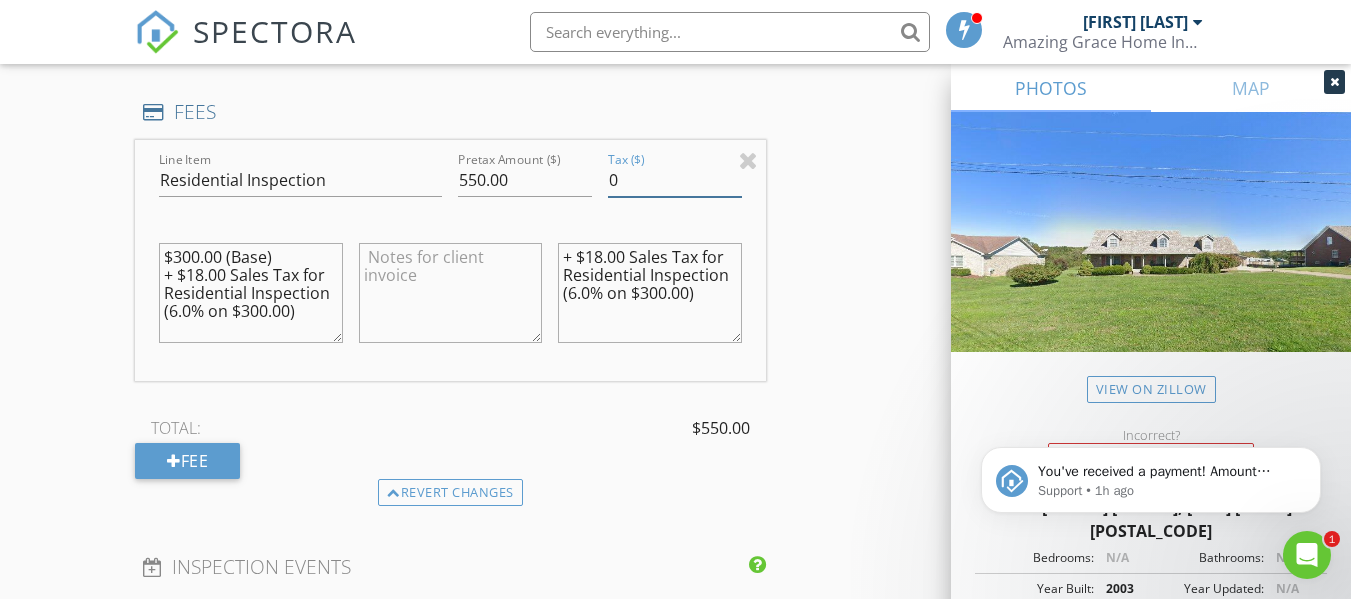 type on "0" 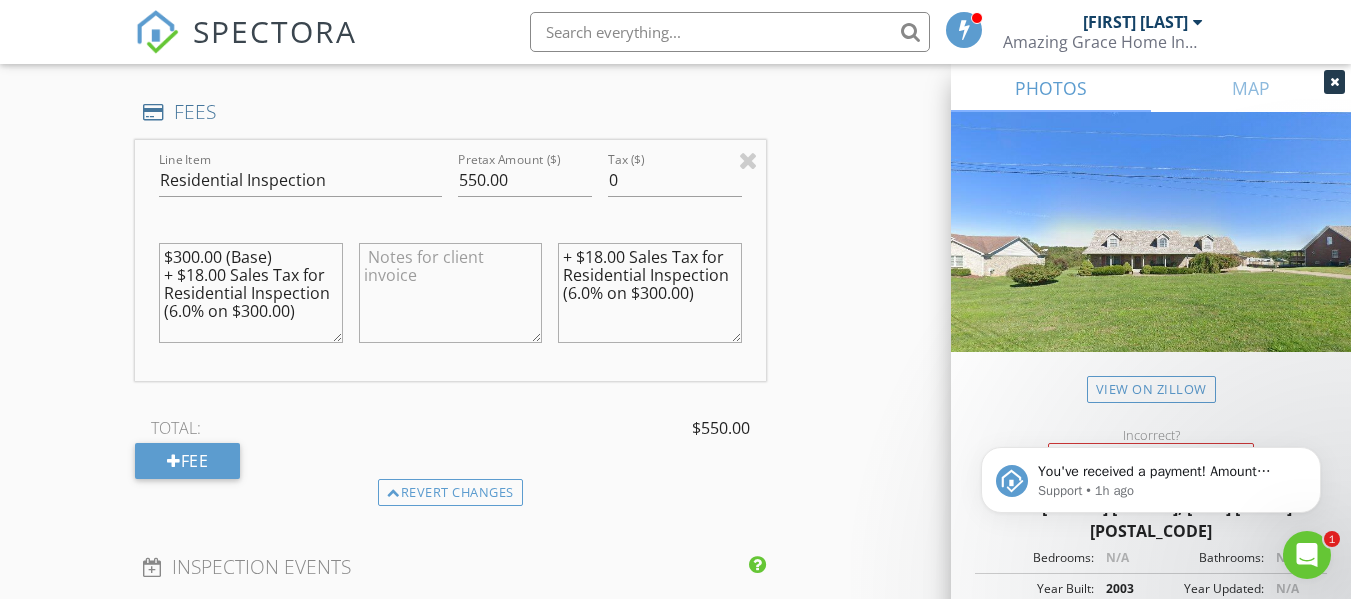 drag, startPoint x: 322, startPoint y: 323, endPoint x: 146, endPoint y: 256, distance: 188.32153 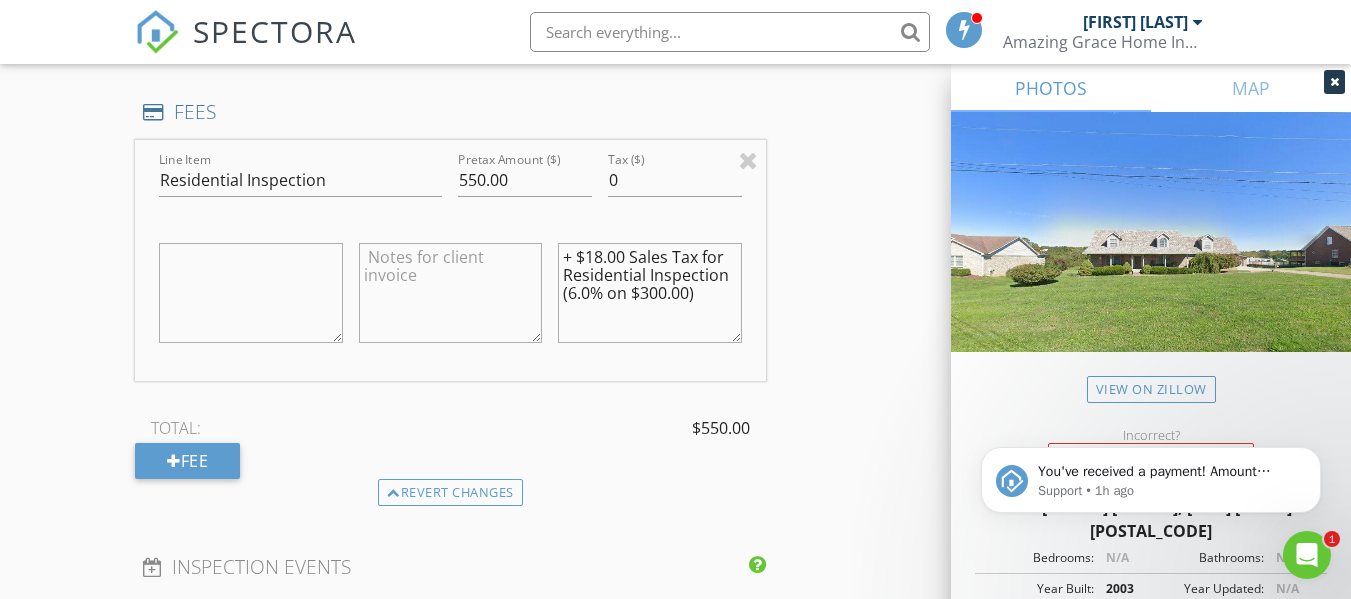 type 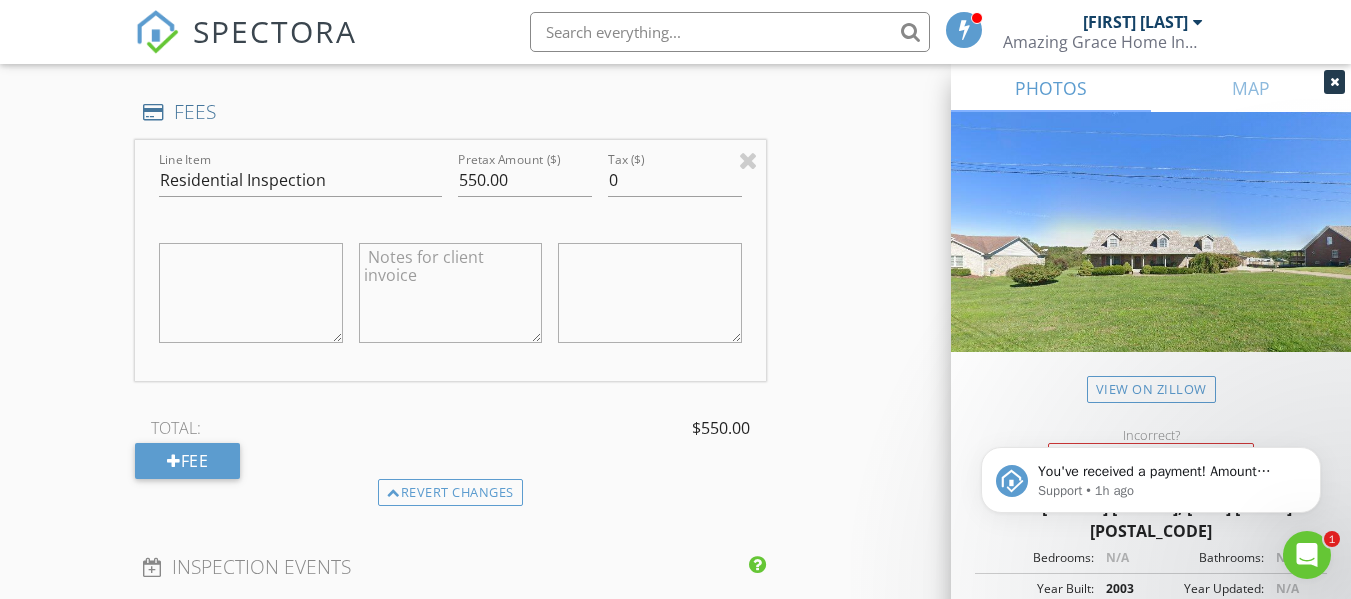 type 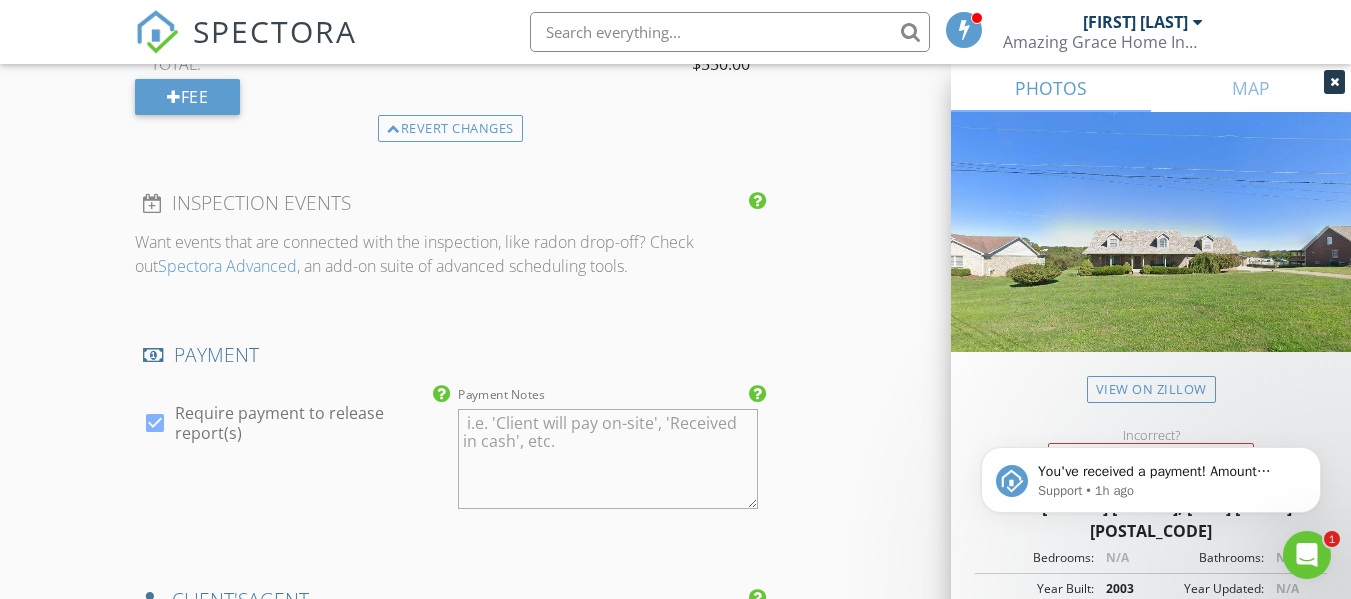 scroll, scrollTop: 2200, scrollLeft: 0, axis: vertical 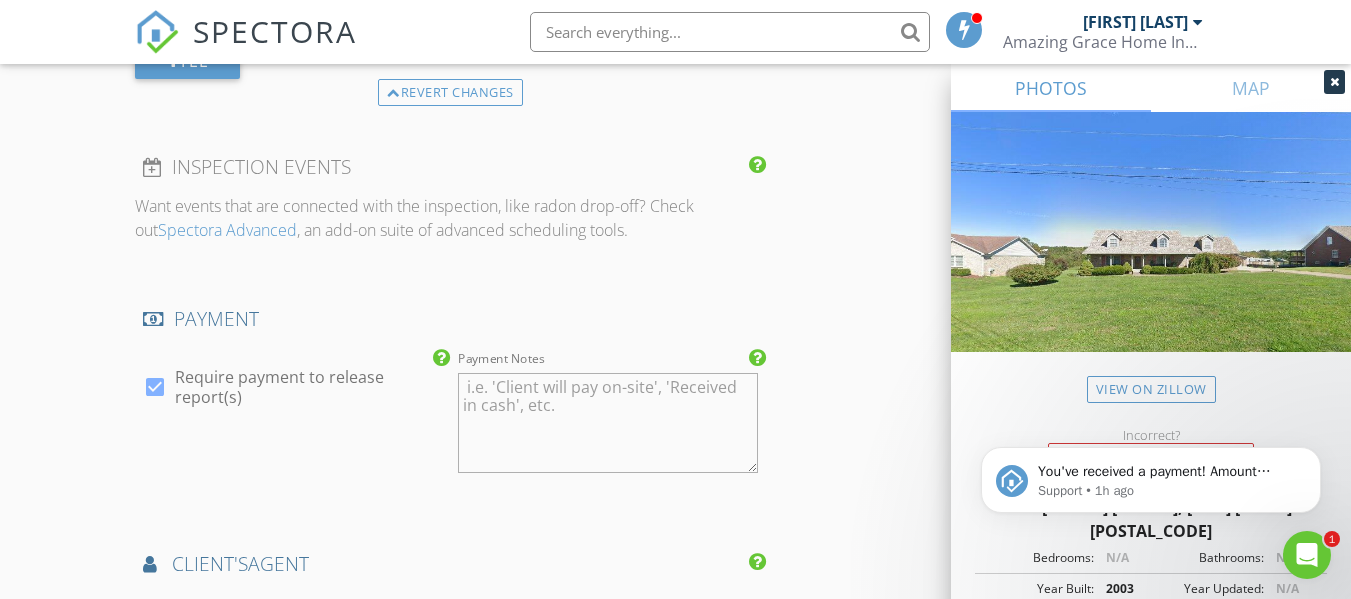 click on "Payment Notes" at bounding box center [607, 423] 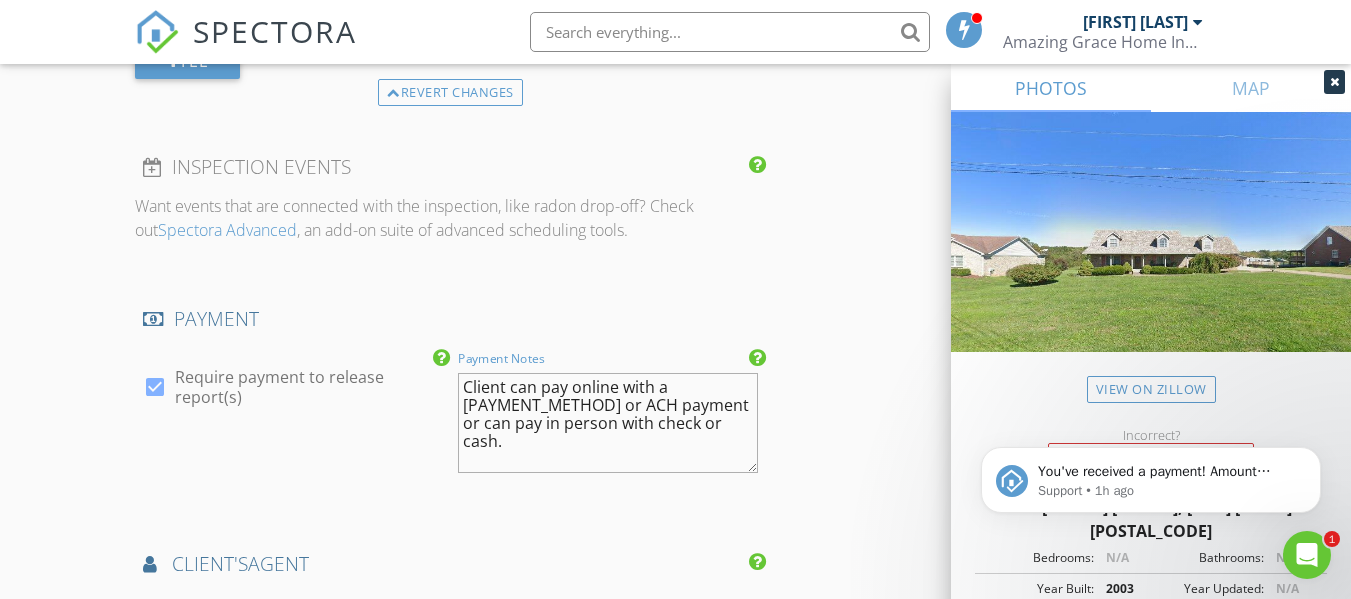 click on "Client can pay online with a credit card or ACH payment or can pay in person with check or cash." at bounding box center [607, 423] 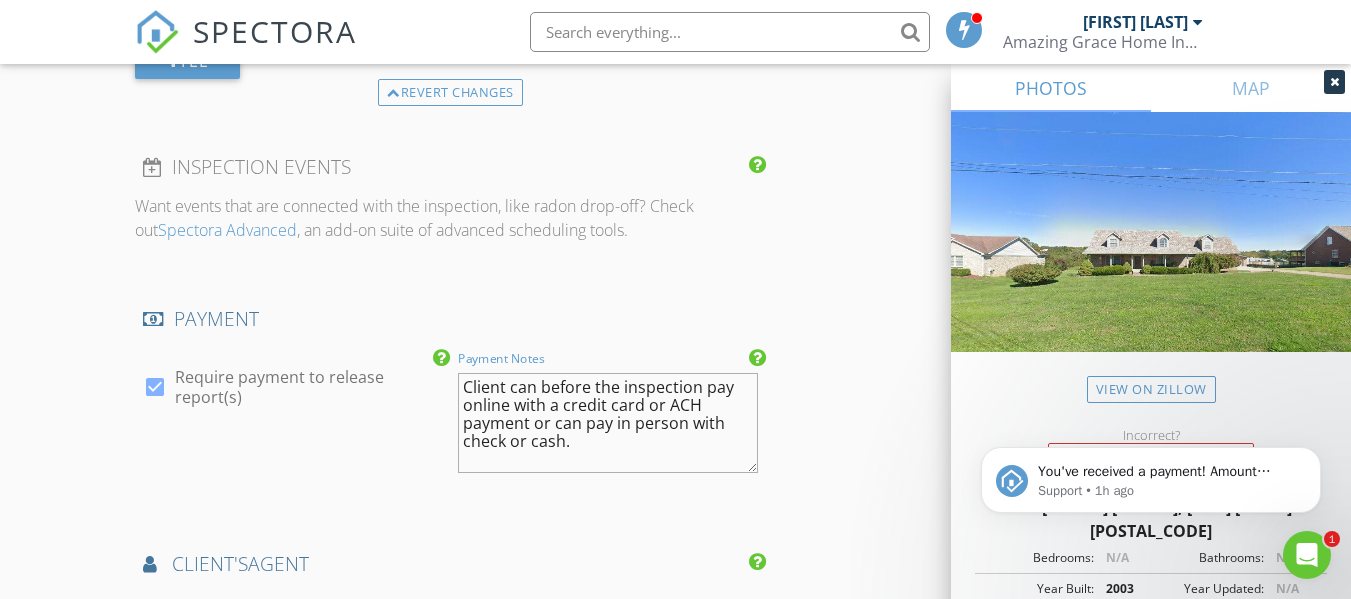 click on "Client can before the inspection pay online with a credit card or ACH payment or can pay in person with check or cash." at bounding box center (607, 423) 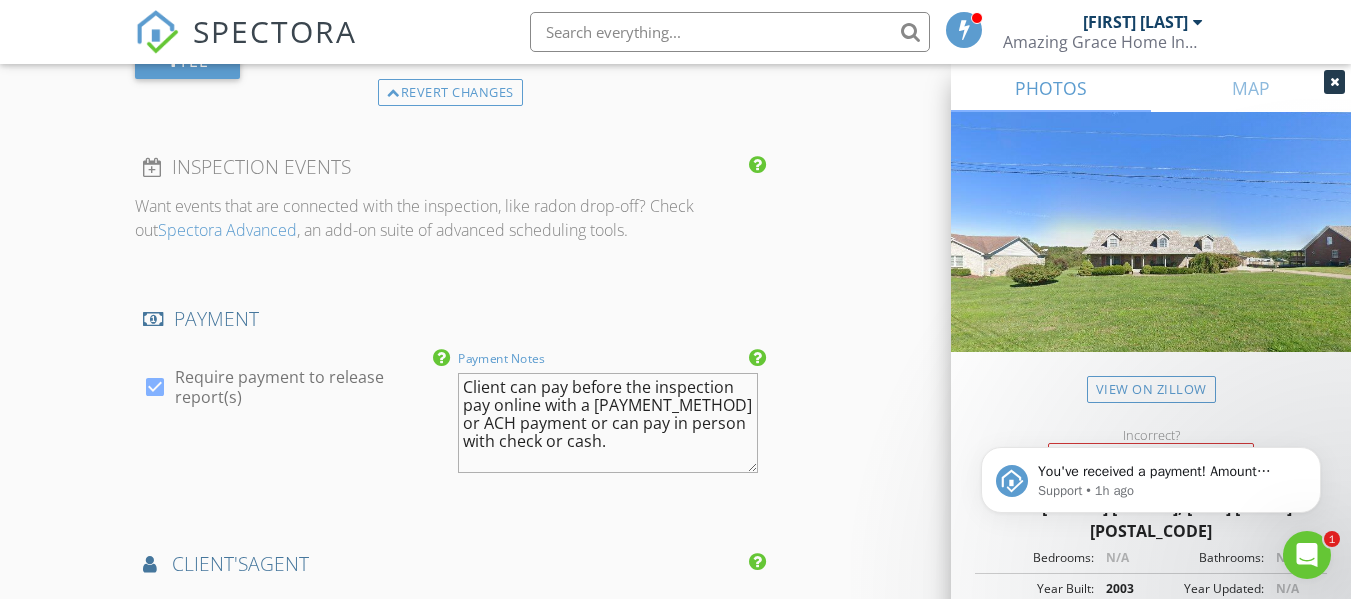 click on "Client can pay before the inspection pay online with a credit card or ACH payment or can pay in person with check or cash." at bounding box center (607, 423) 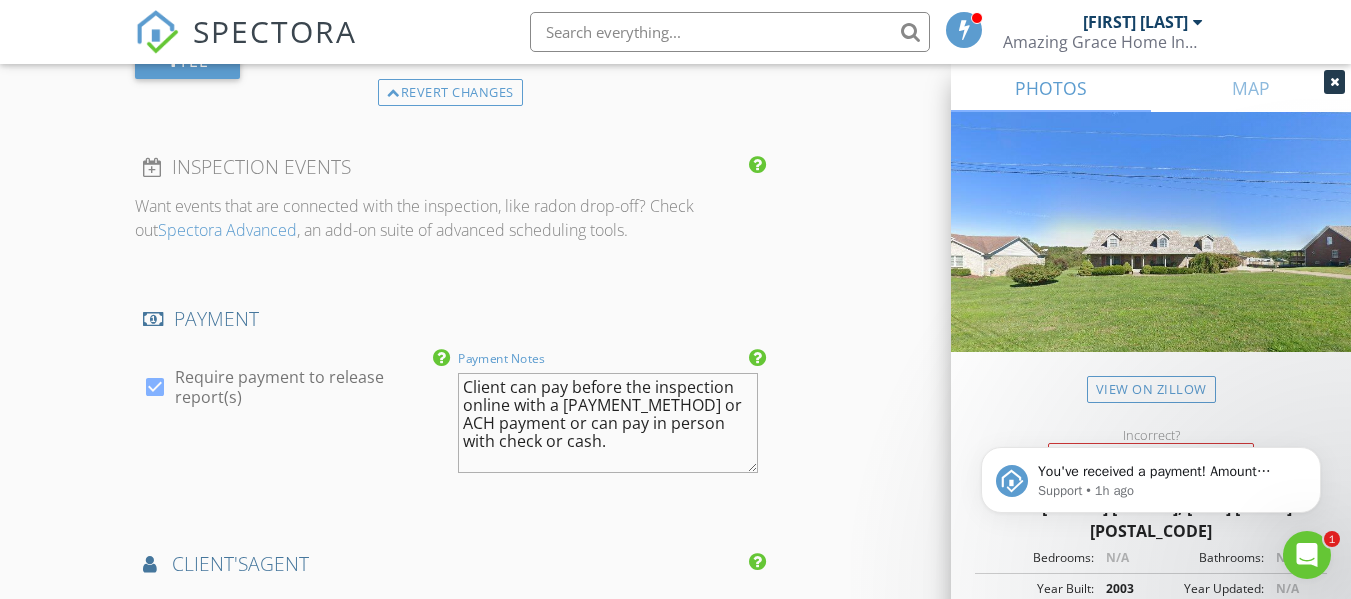 click on "Client can pay before the inspection online with a credit card or ACH payment or can pay in person with check or cash." at bounding box center (607, 423) 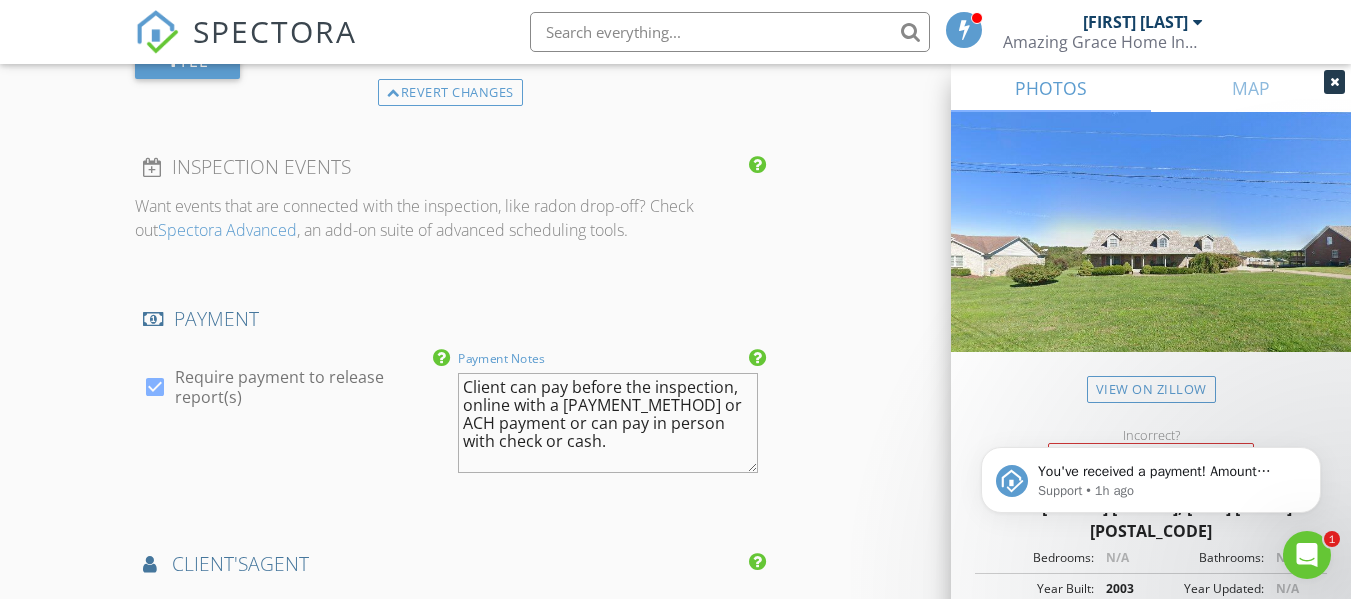 click on "Client can pay before the inspection, online with a credit card or ACH payment or can pay in person with check or cash." at bounding box center [607, 423] 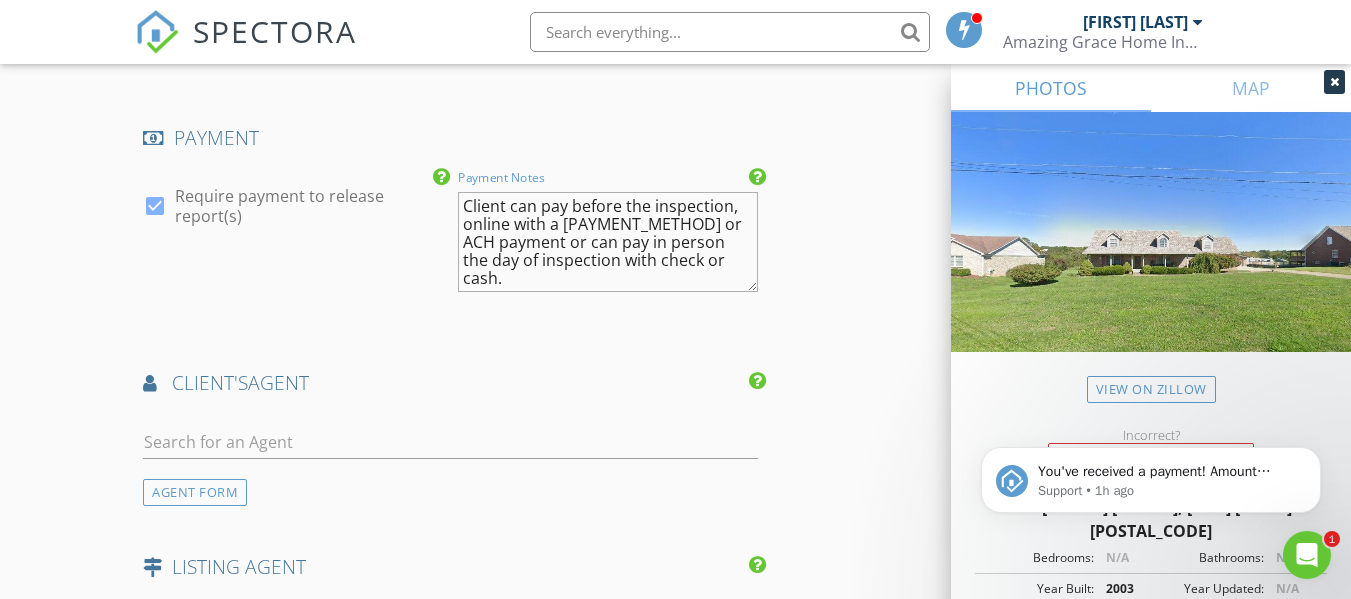 scroll, scrollTop: 2400, scrollLeft: 0, axis: vertical 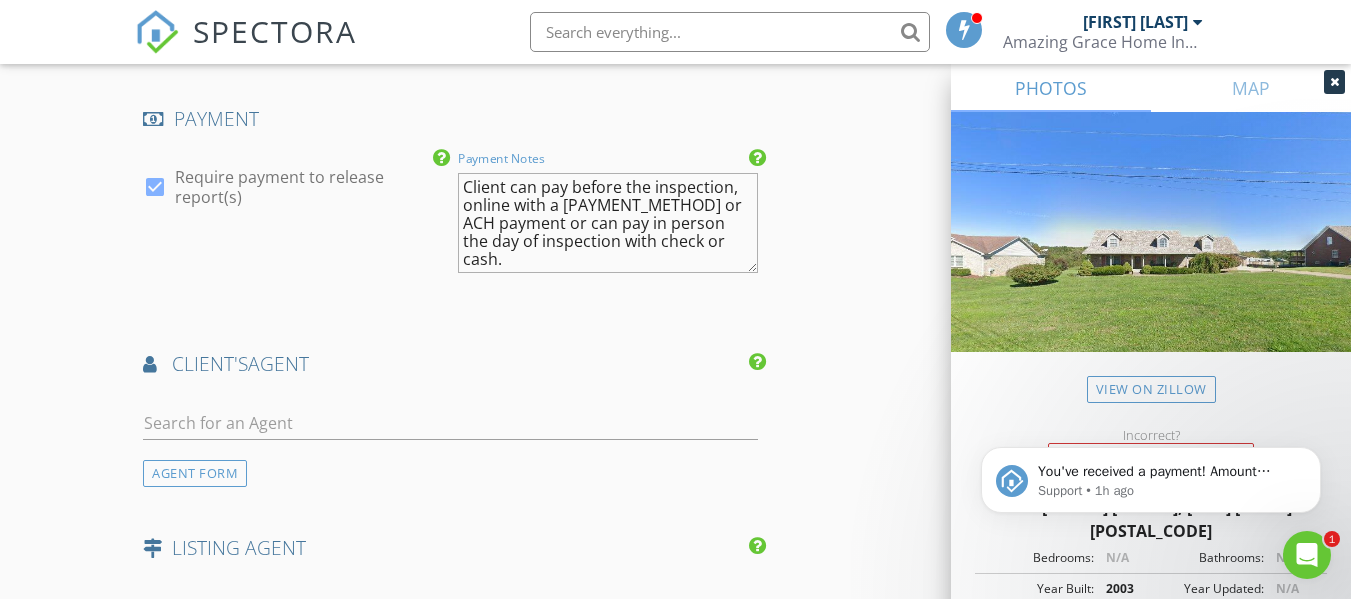 type on "Client can pay before the inspection, online with a credit card or ACH payment or can pay in person the day of inspection with check or cash." 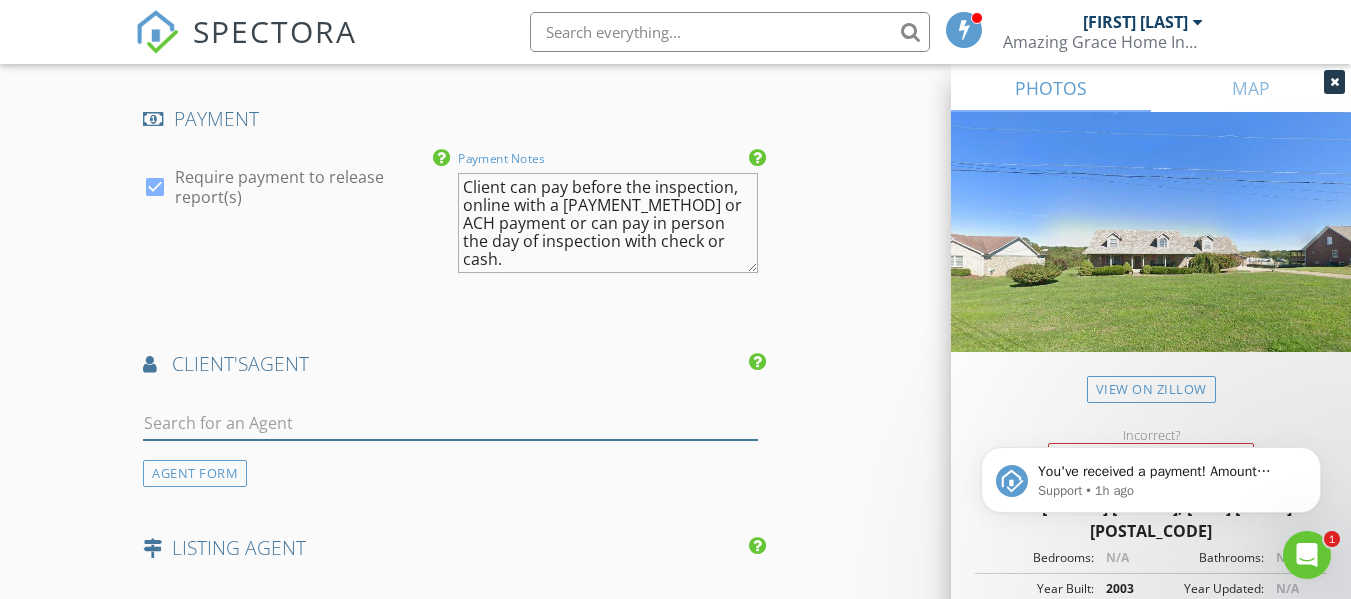 click at bounding box center [450, 423] 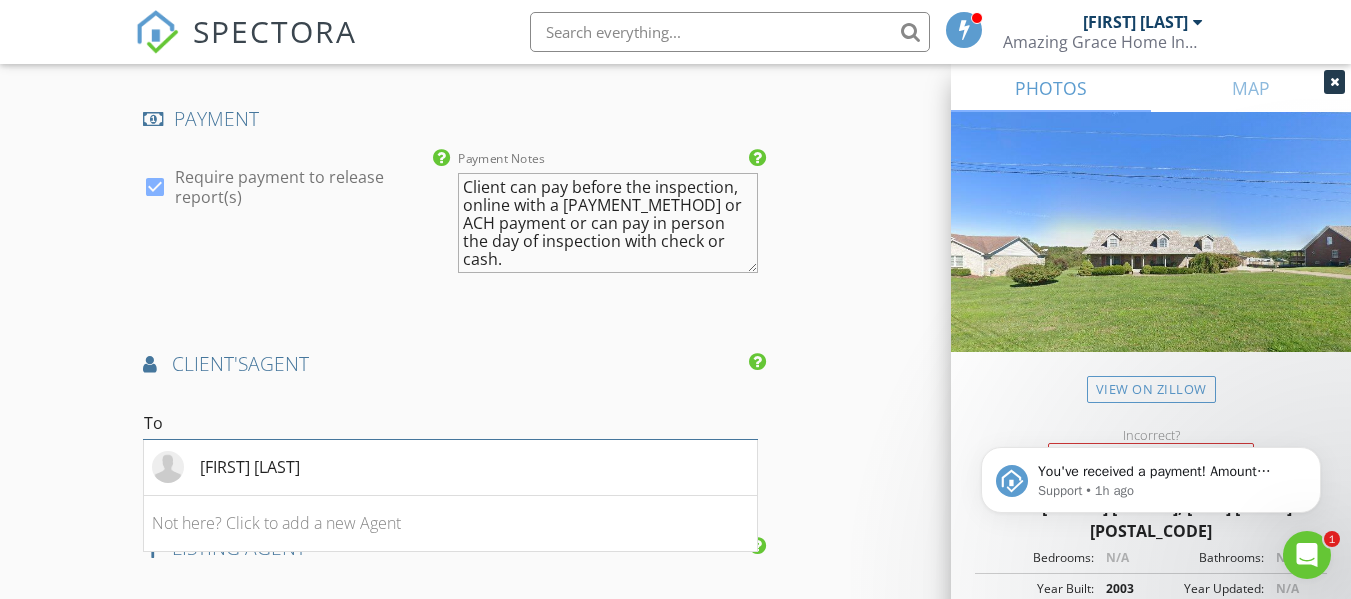 type on "T" 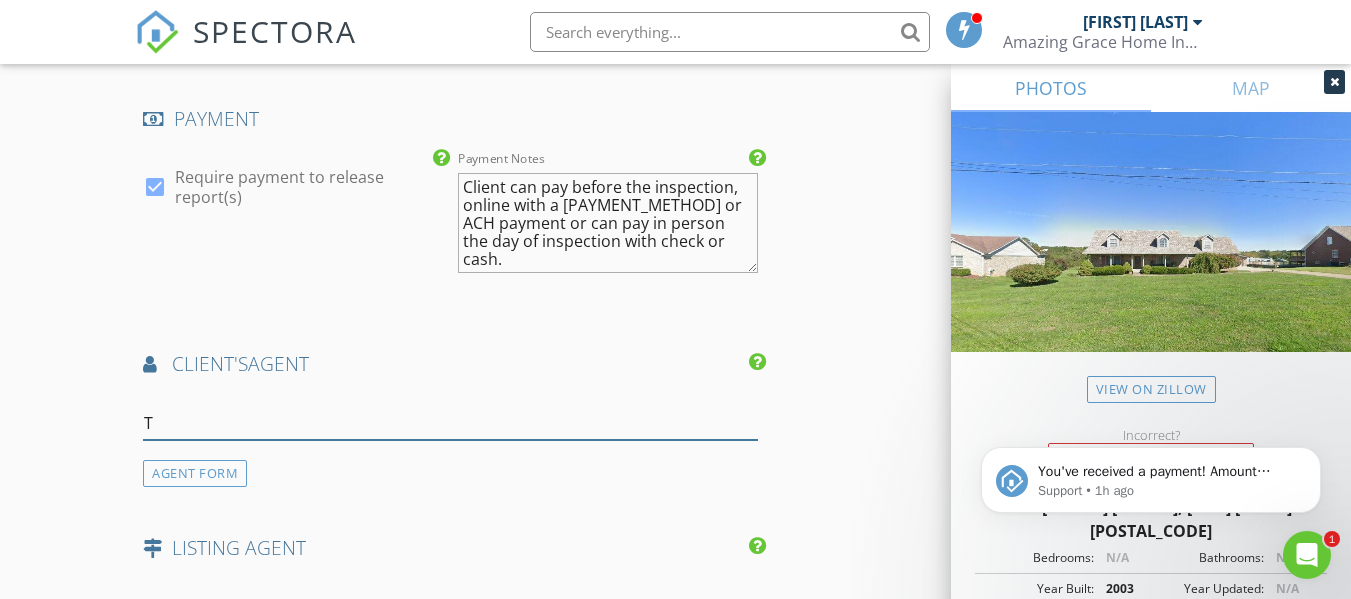 type 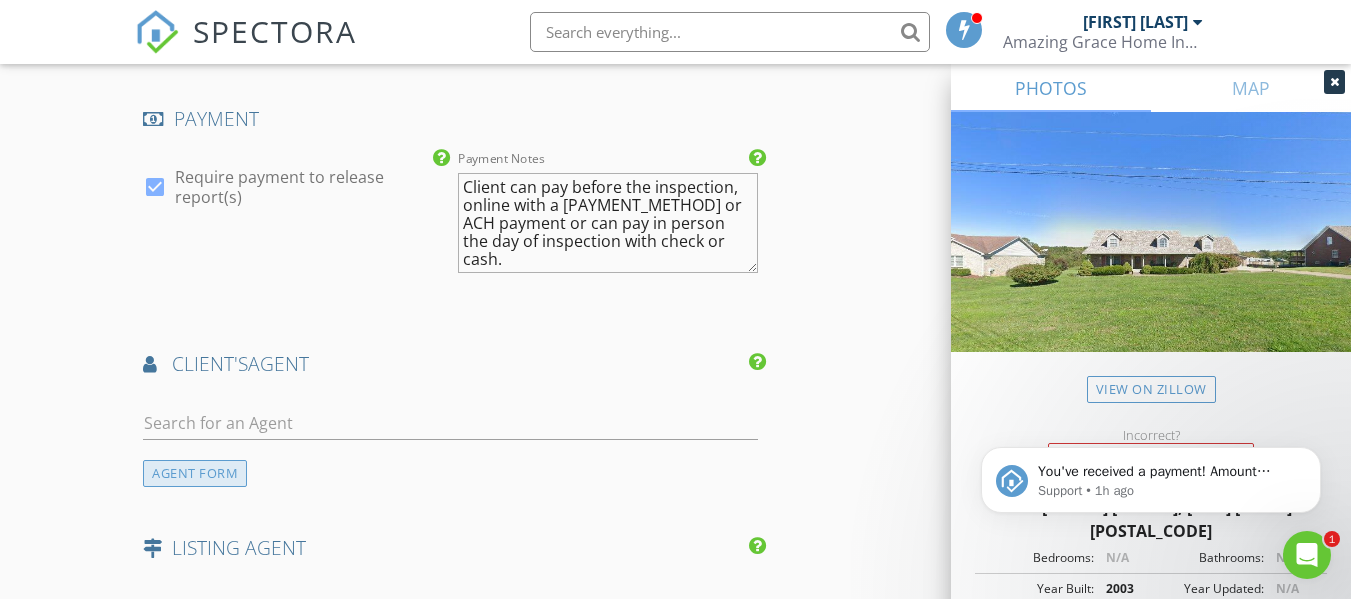 click on "AGENT FORM" at bounding box center [195, 473] 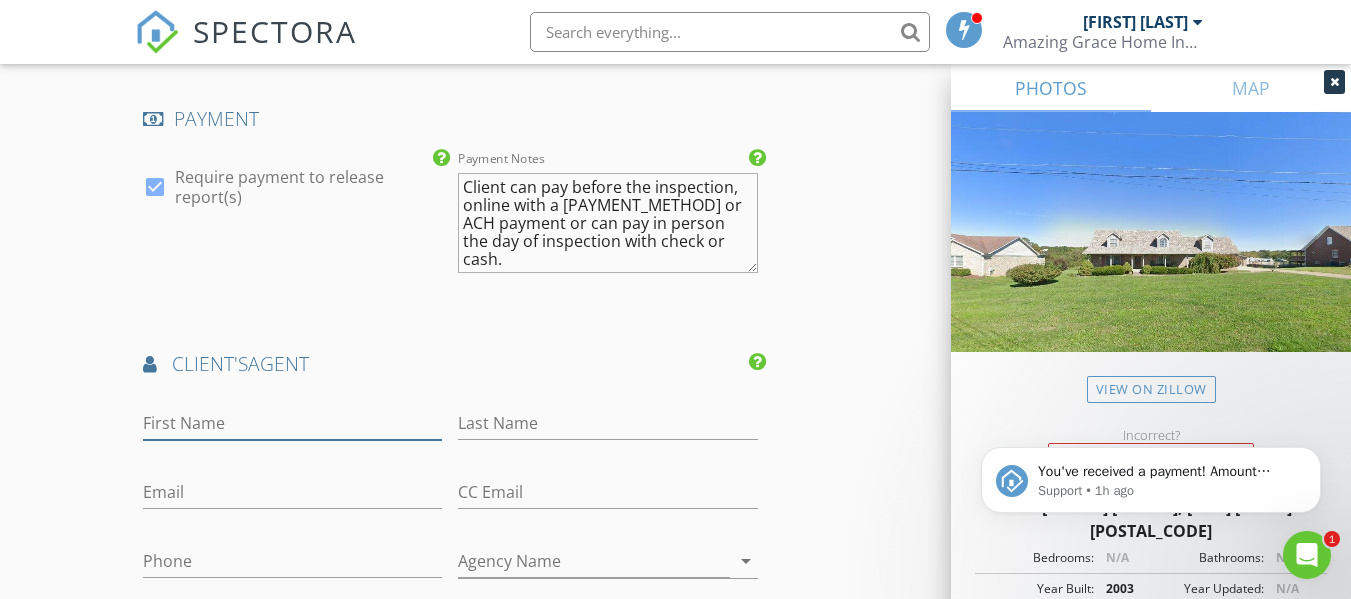 click on "First Name" at bounding box center (292, 423) 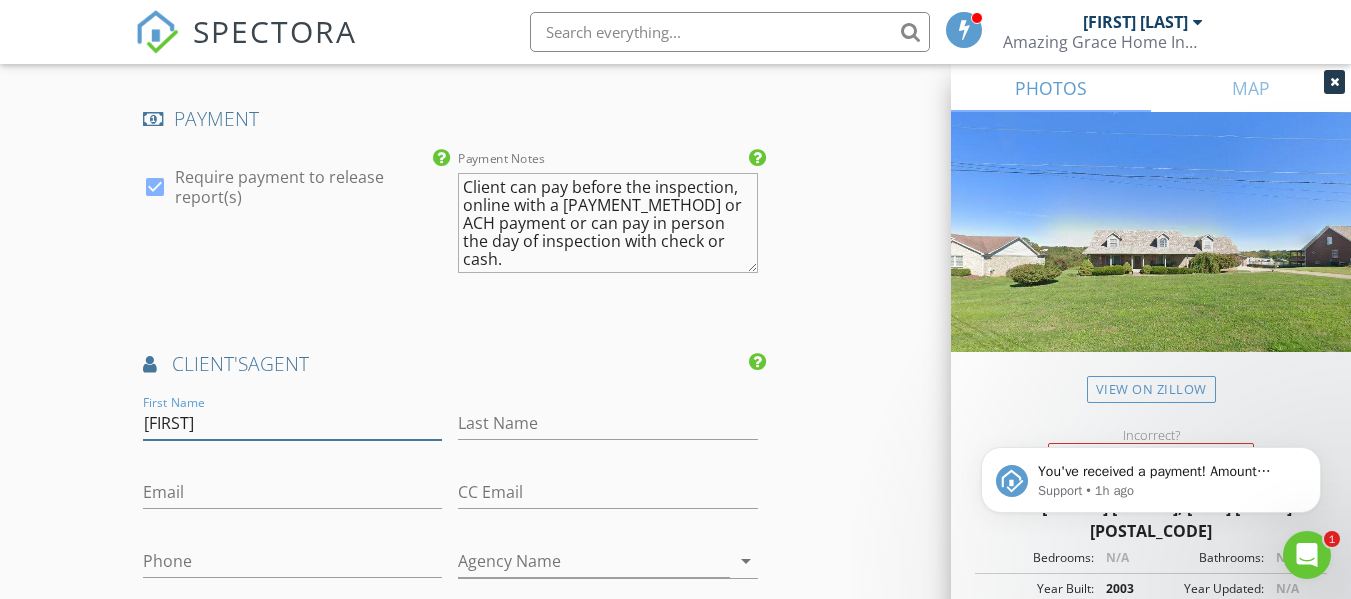 type on "Tom" 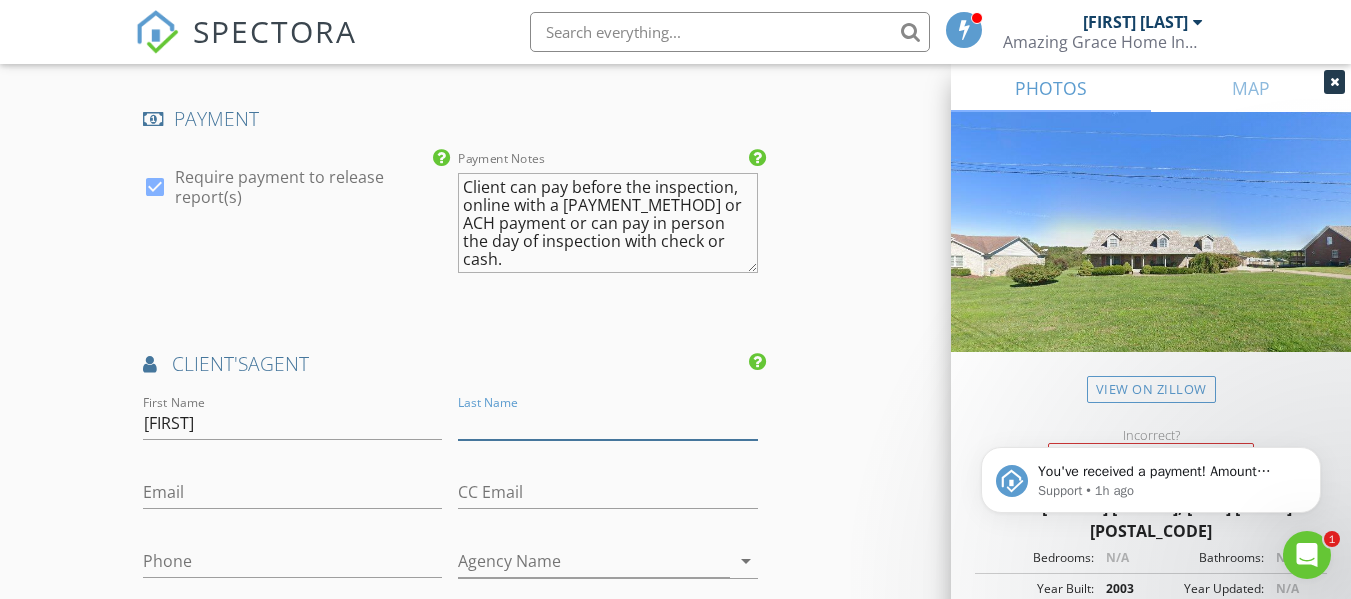 click on "Last Name" at bounding box center (607, 423) 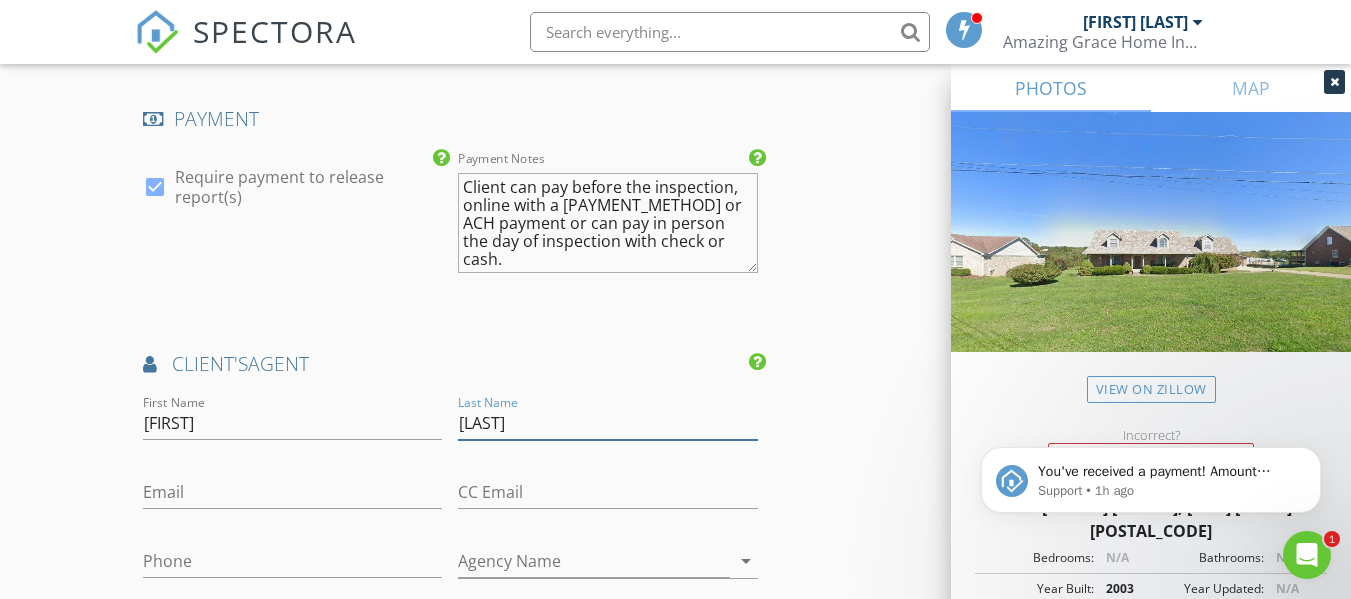 type on "Chamberlain" 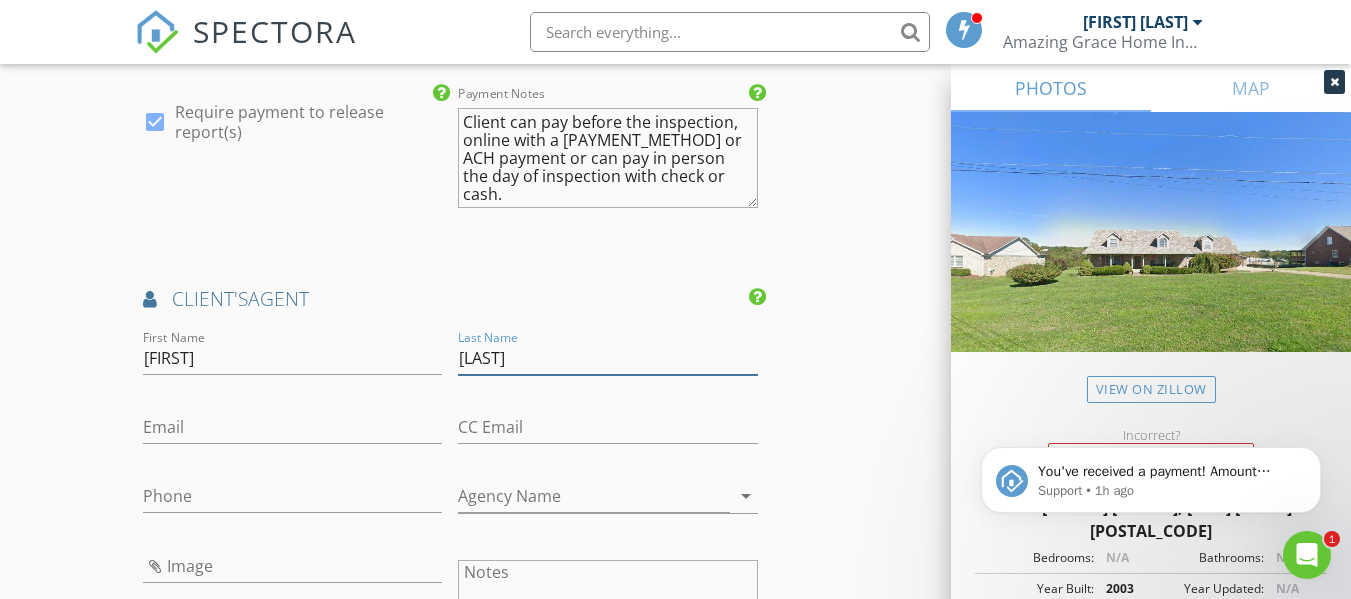 scroll, scrollTop: 2500, scrollLeft: 0, axis: vertical 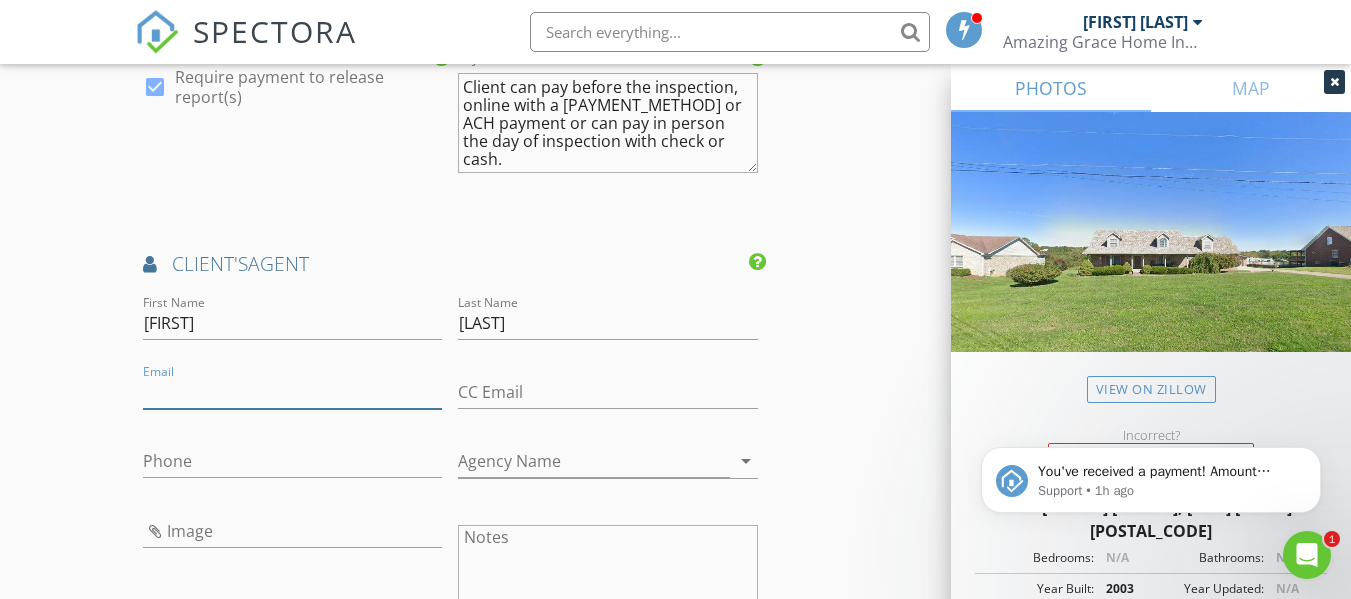 click on "Email" at bounding box center [292, 392] 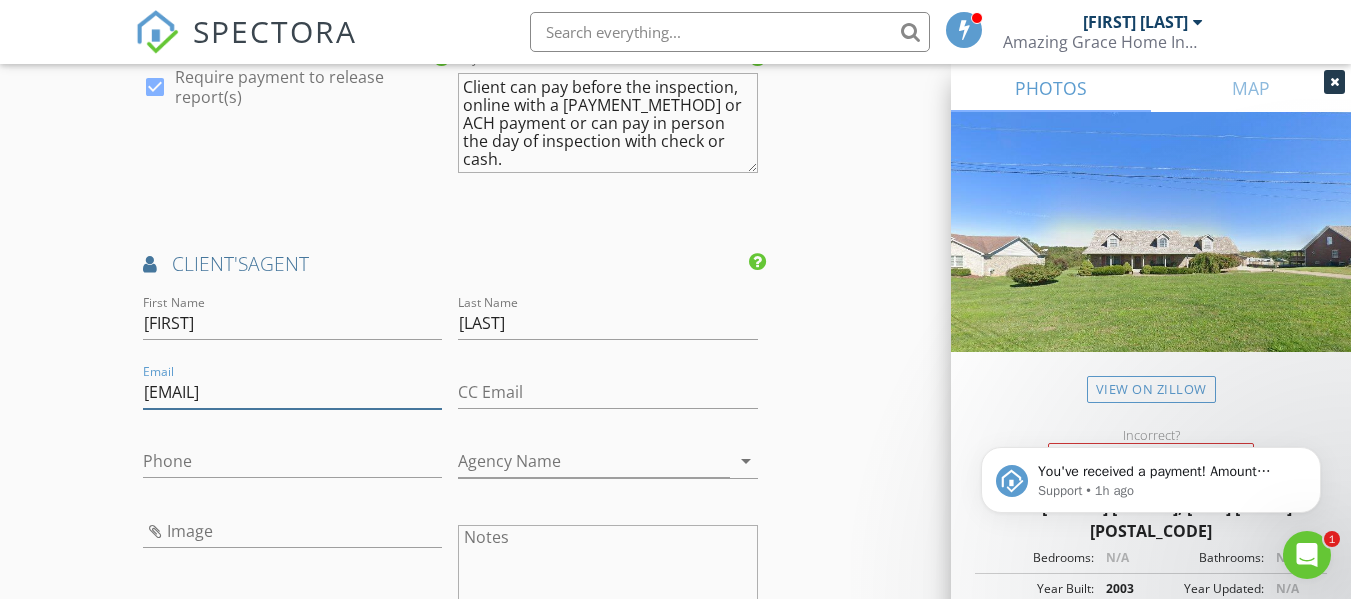 type on "tom@tcrealtyky.com" 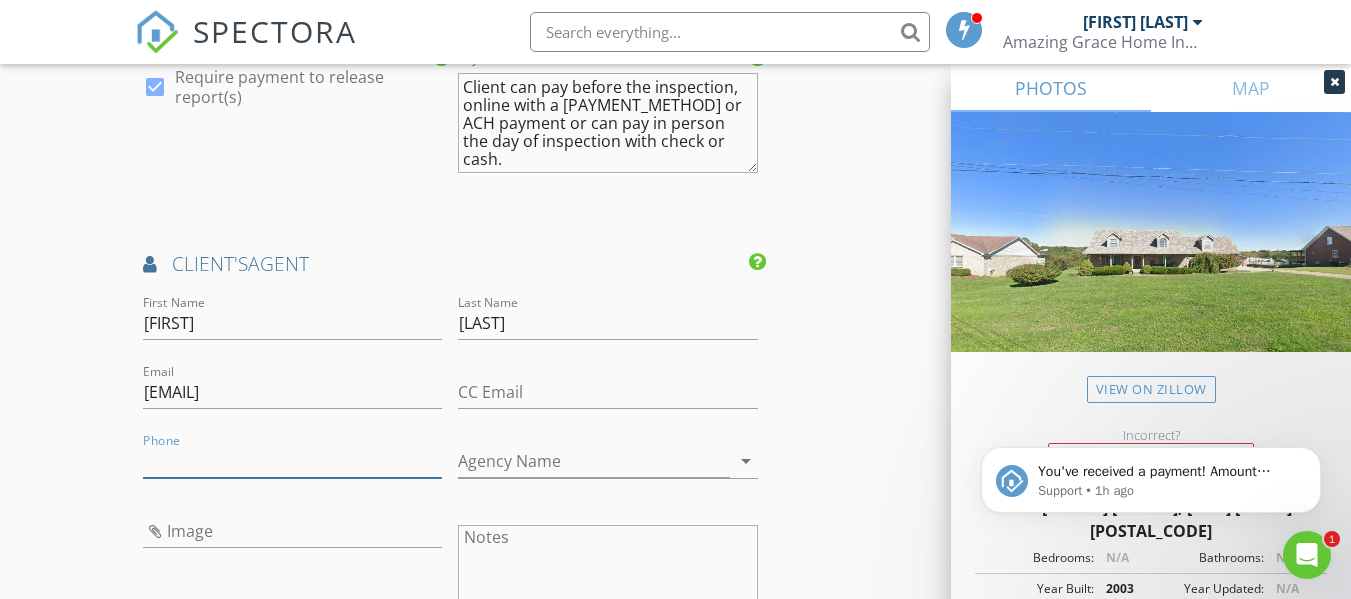 click on "Phone" at bounding box center (292, 461) 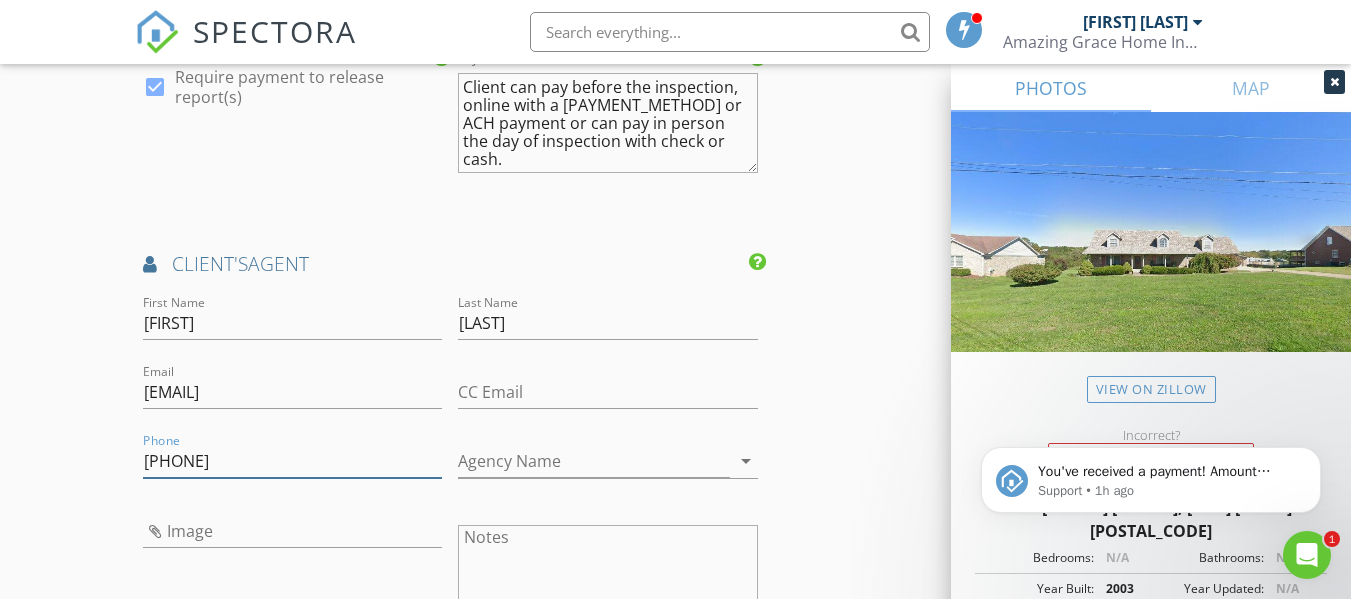 type on "502-905-5065" 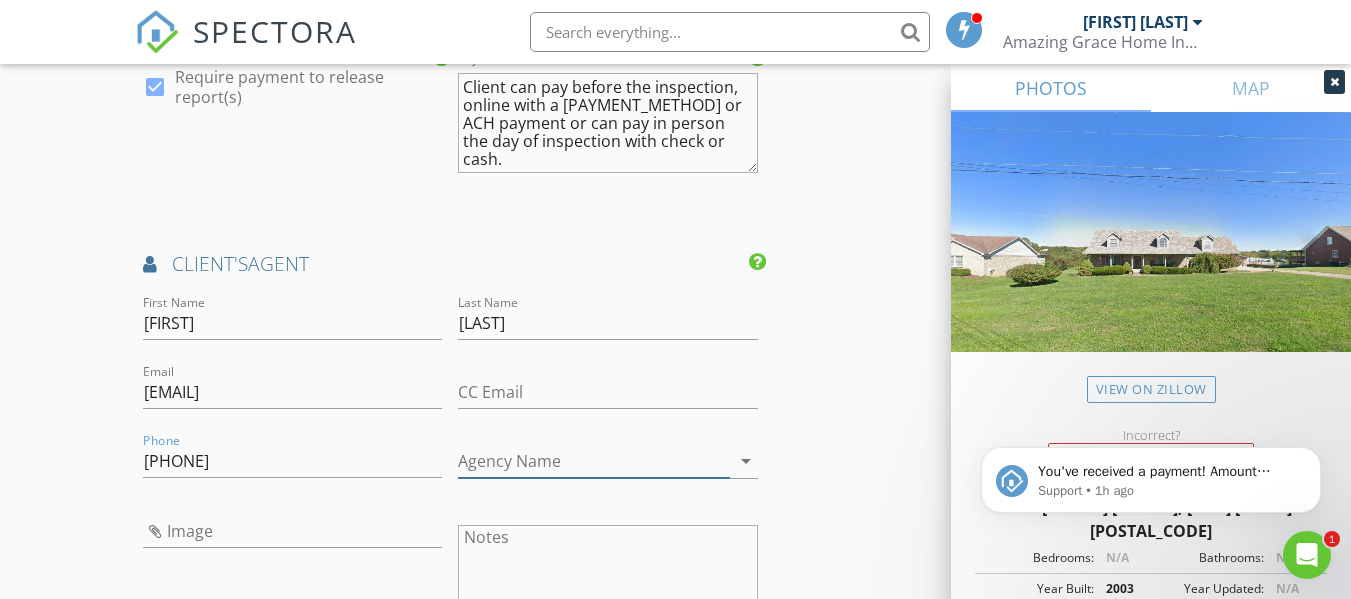 click on "Agency Name" at bounding box center (593, 461) 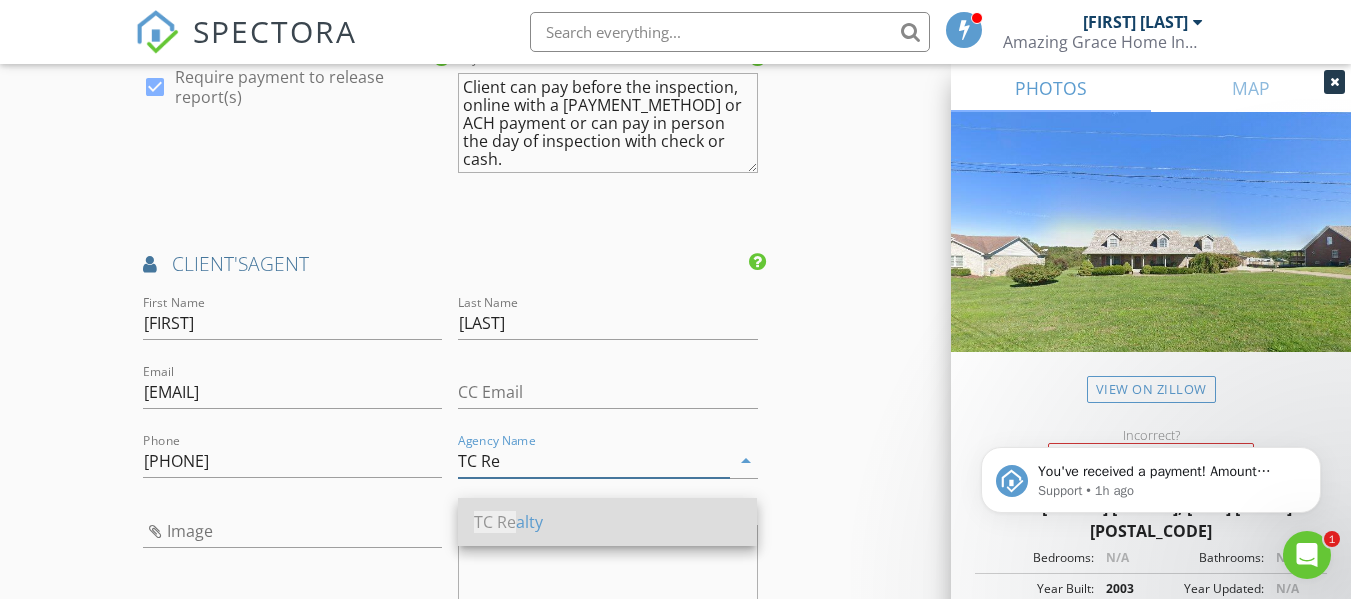 click on "TC Re alty" at bounding box center (607, 522) 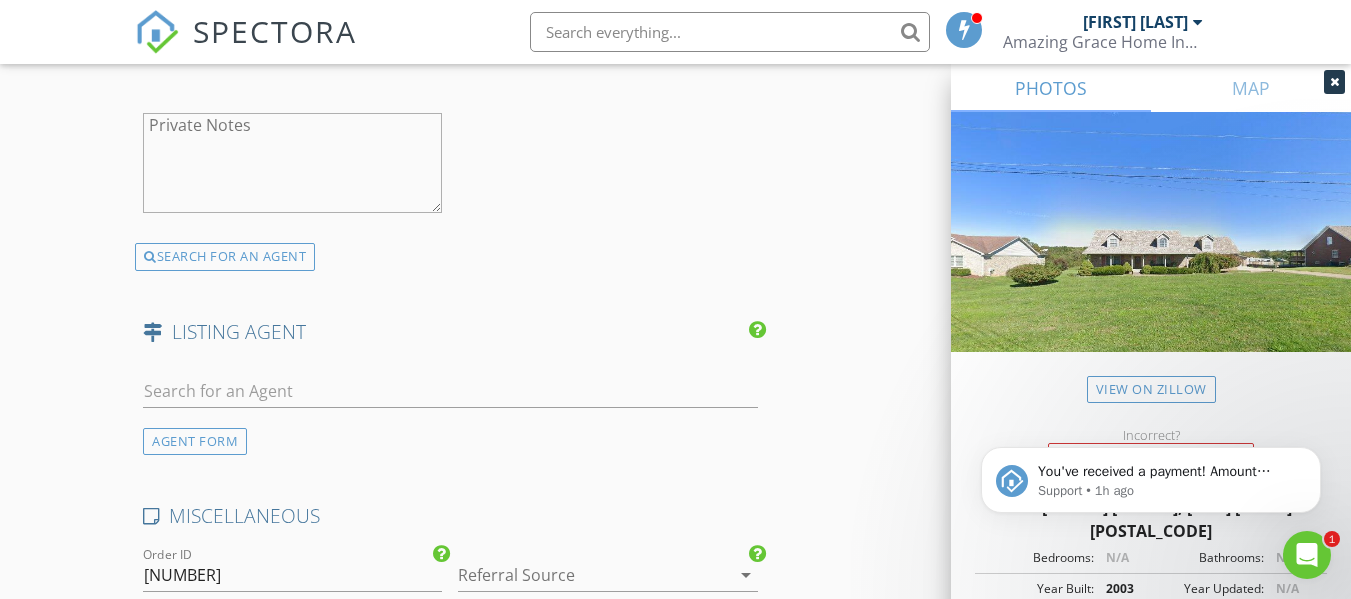 scroll, scrollTop: 3100, scrollLeft: 0, axis: vertical 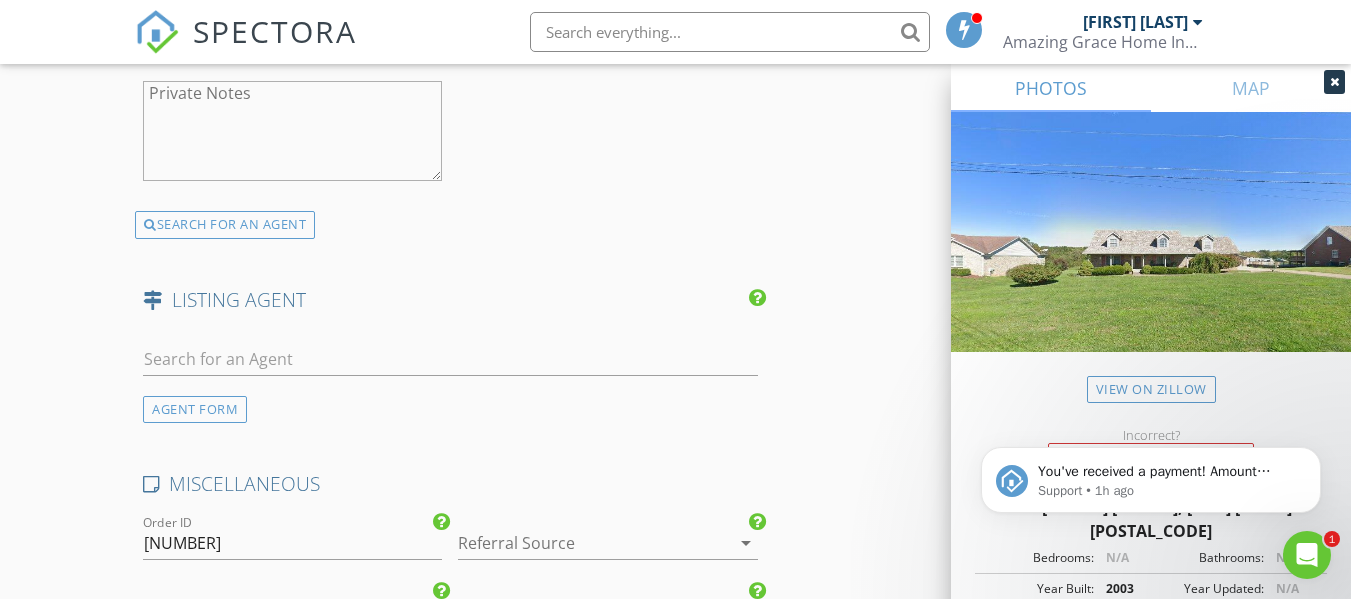 type on "TC Realty" 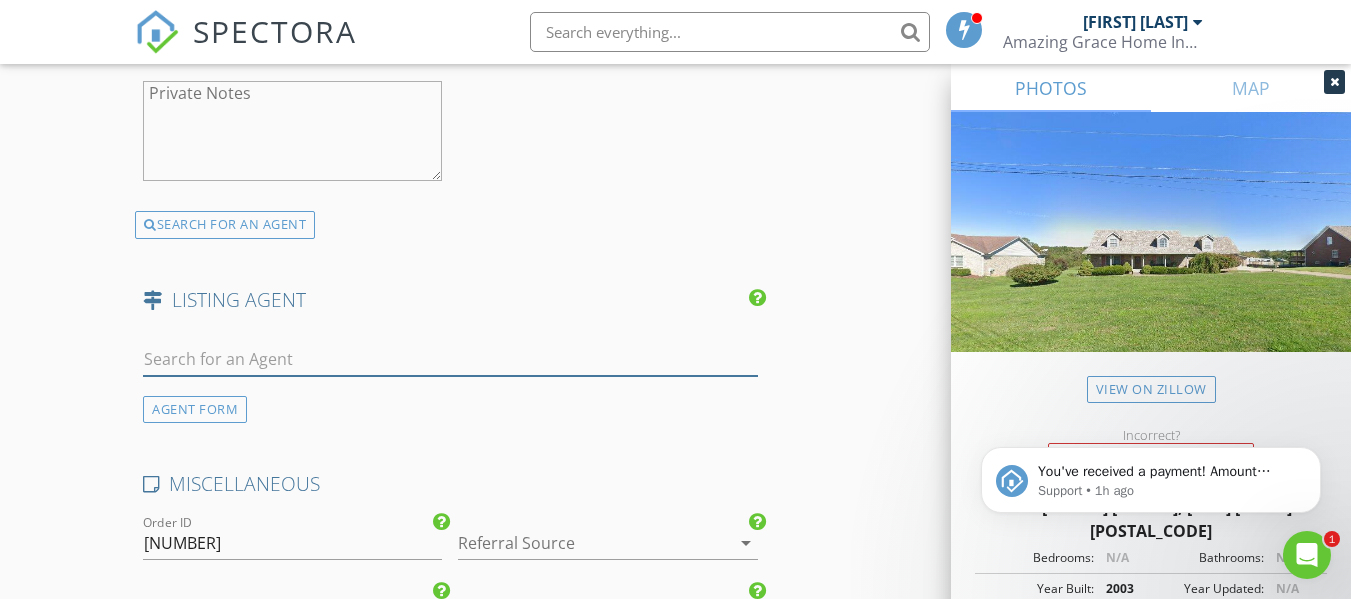 click at bounding box center (450, 359) 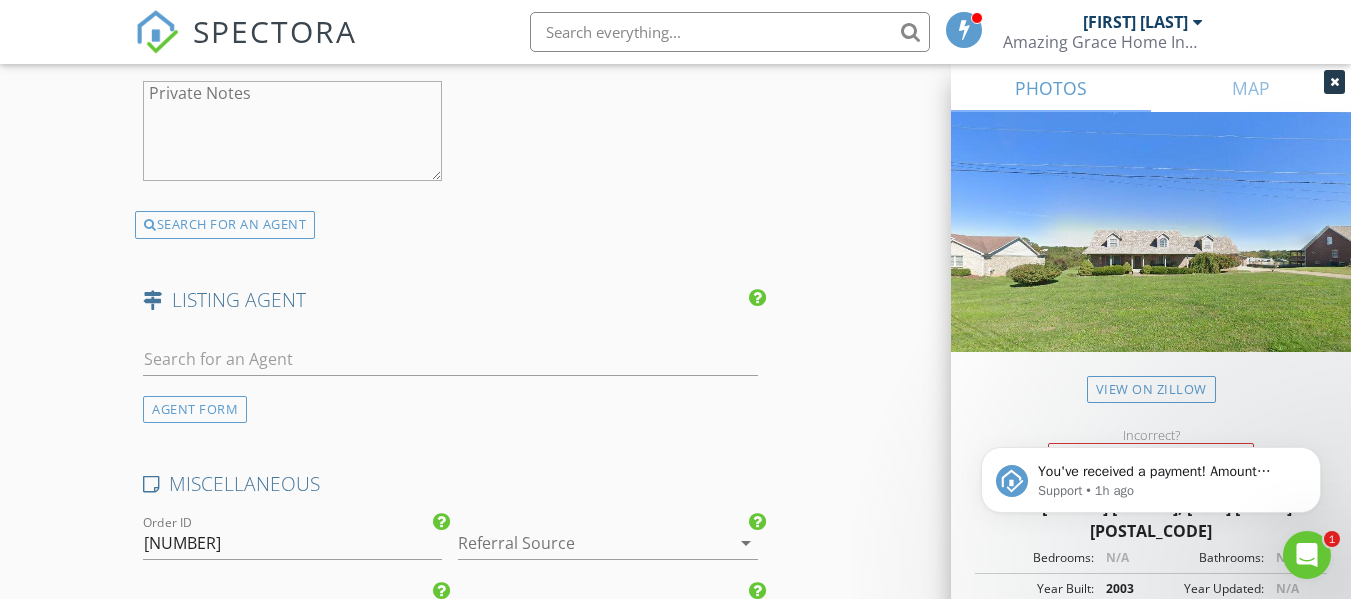 click on "AGENT FORM" at bounding box center [195, 409] 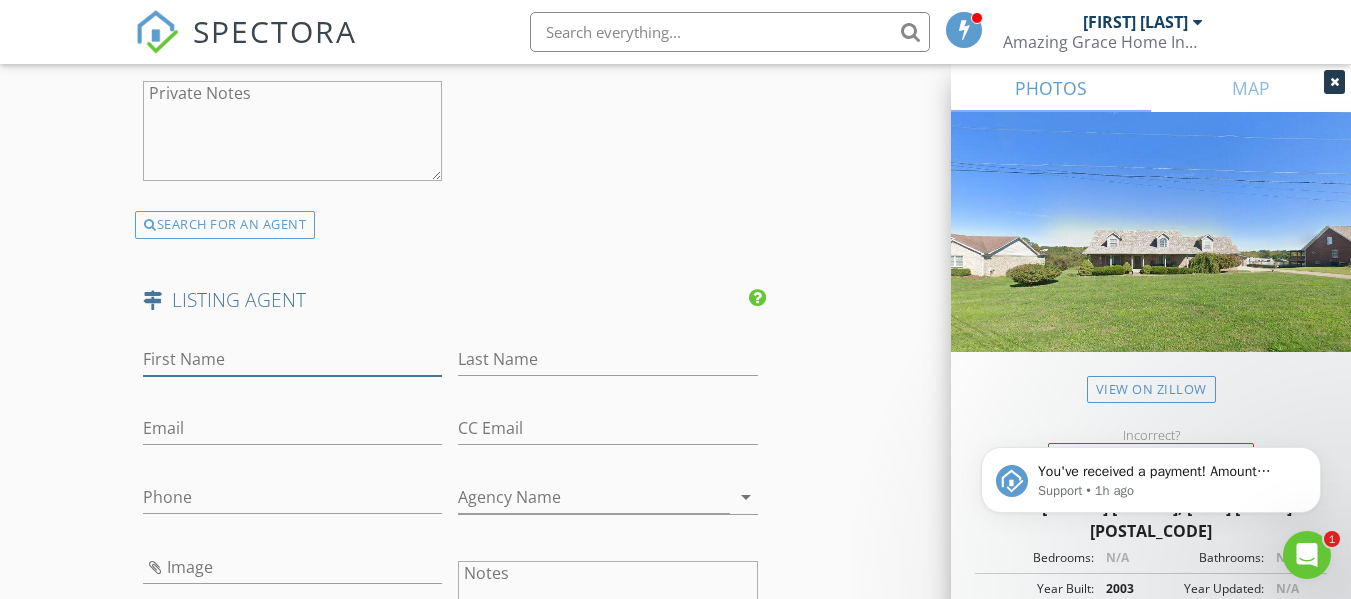 click on "First Name" at bounding box center [292, 359] 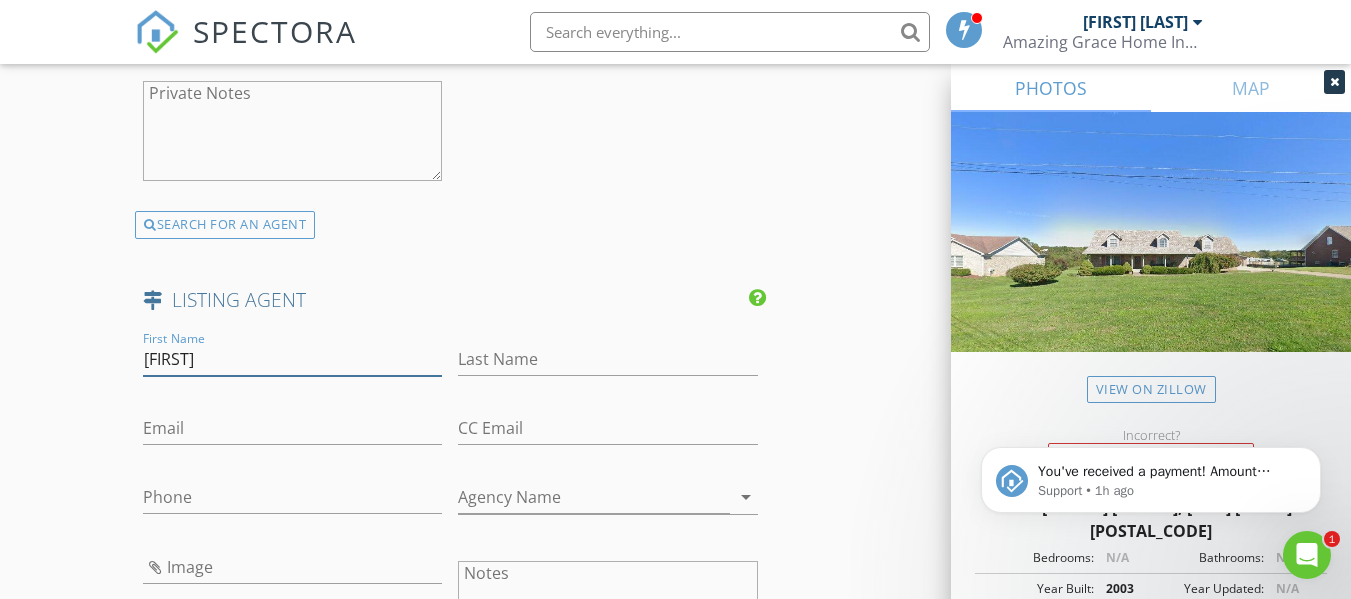 type on "Kelsey" 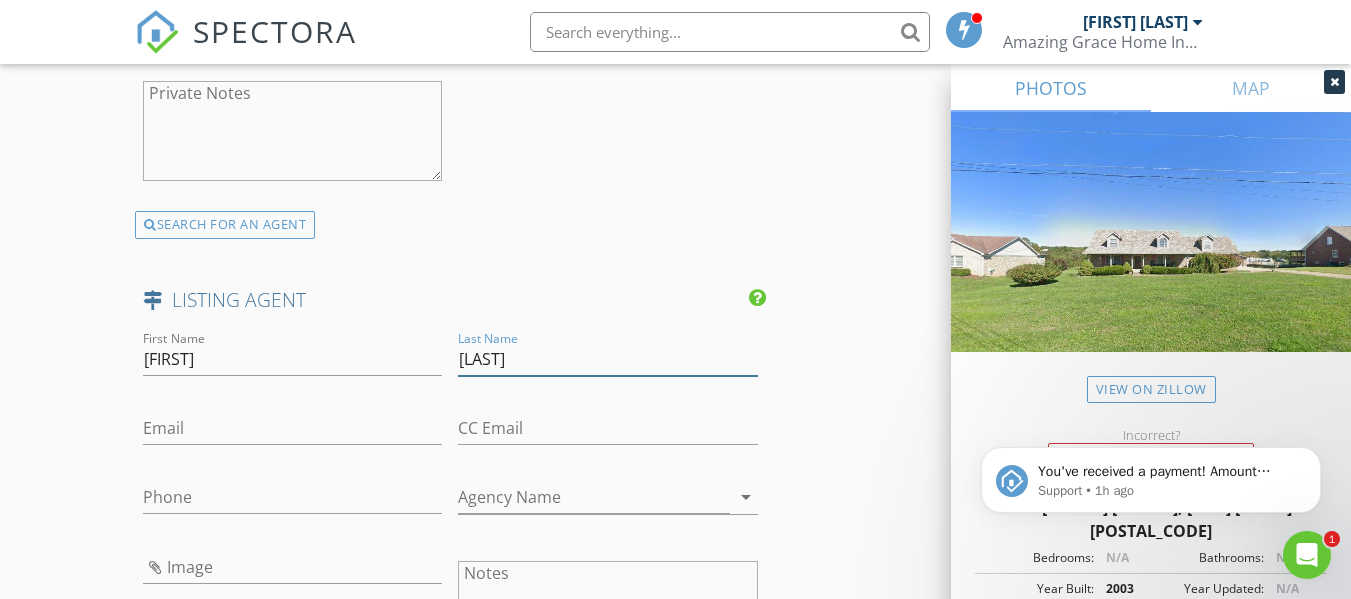 type on "Sipes" 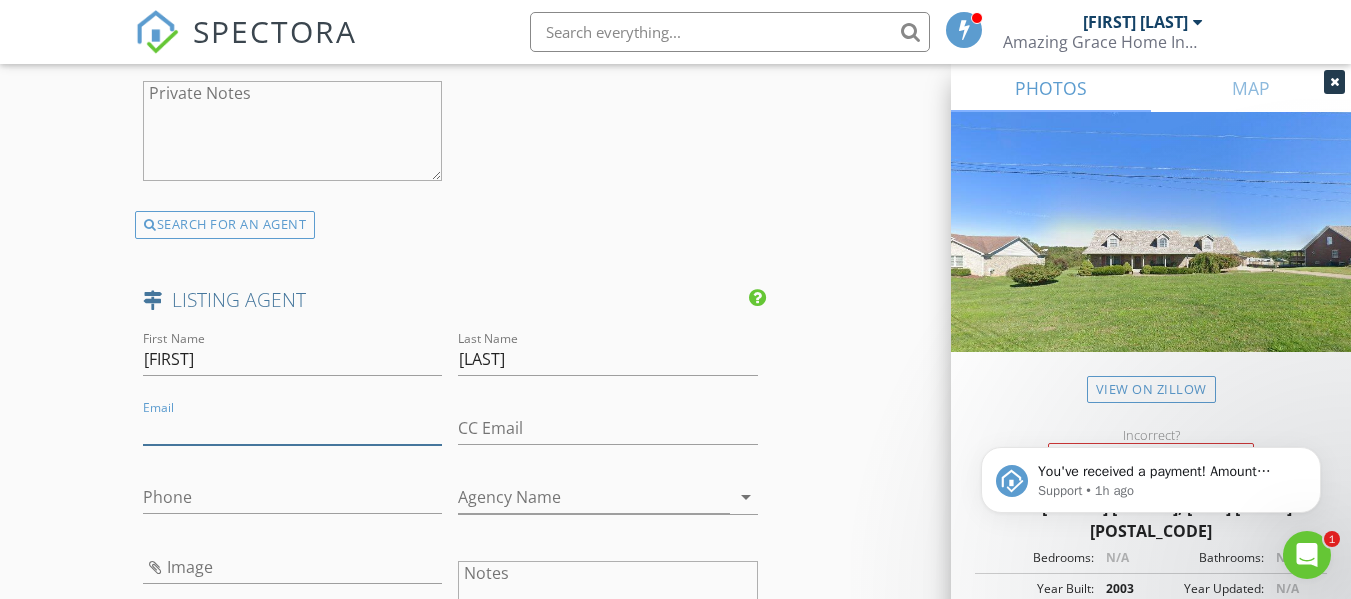 paste on "502-655-5726" 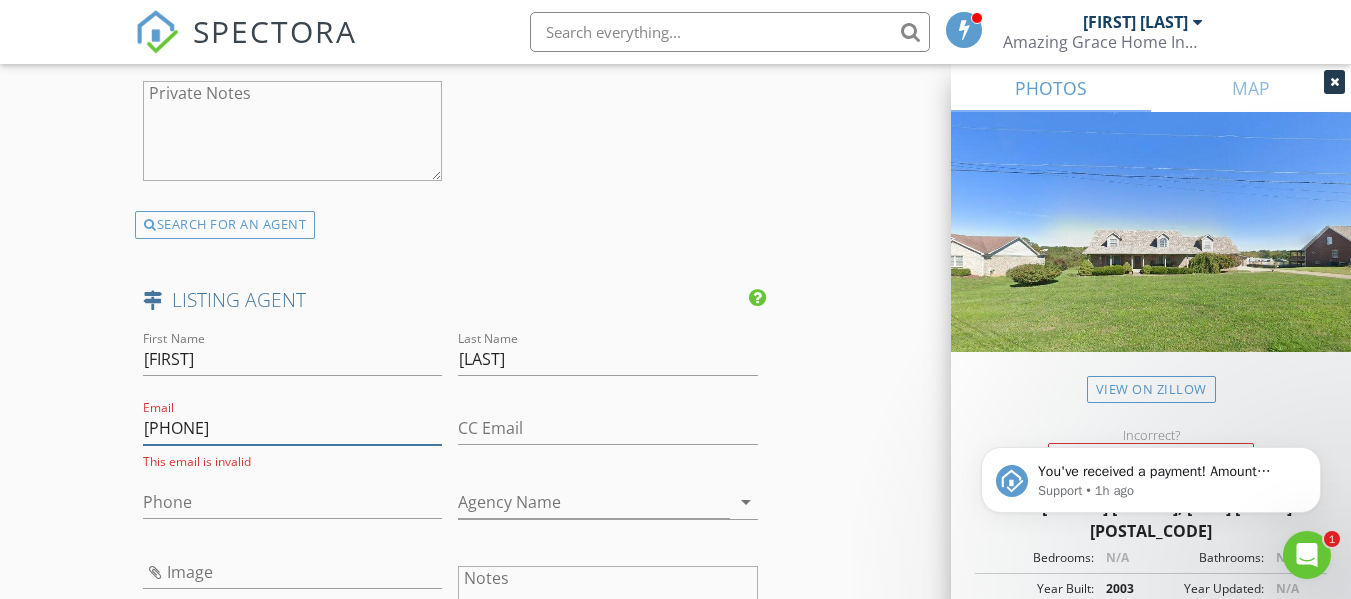 type on "502-655-5726" 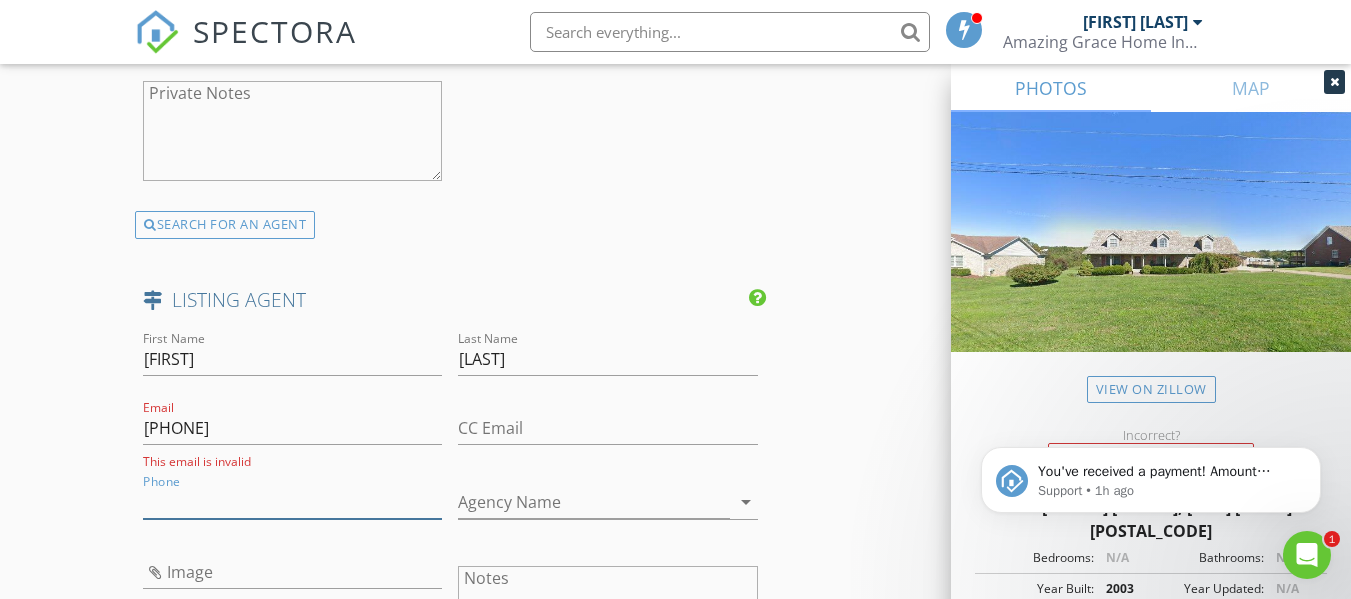 paste on "502-655-5726" 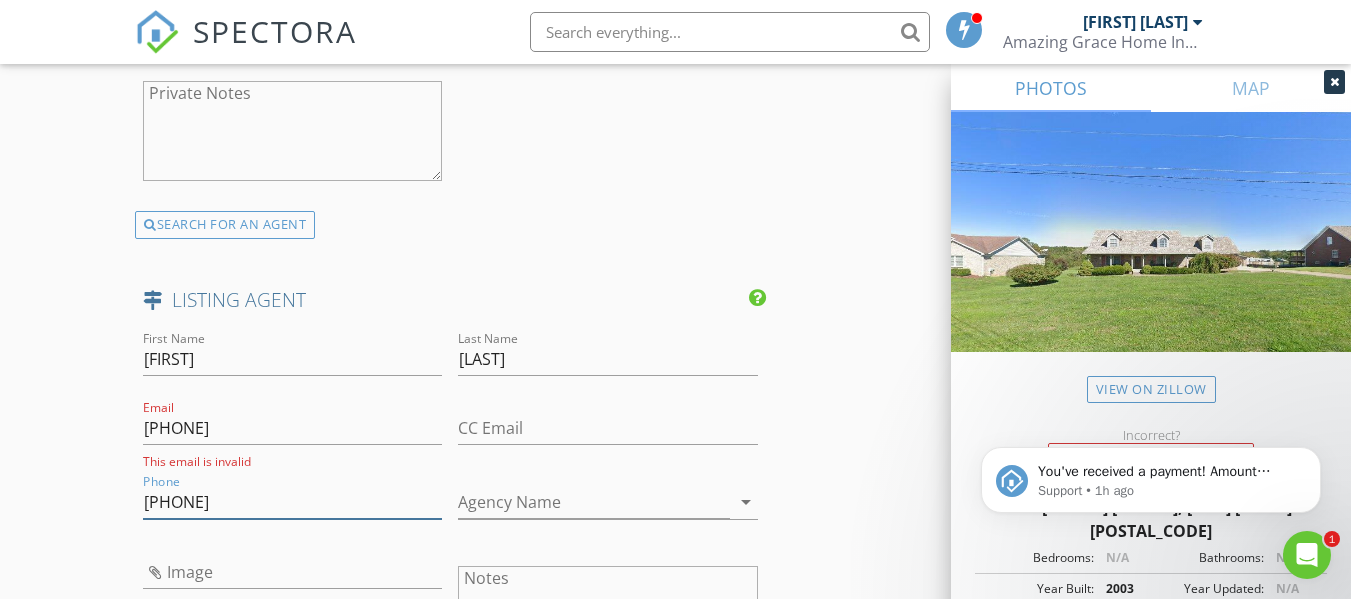 type on "502-655-5726" 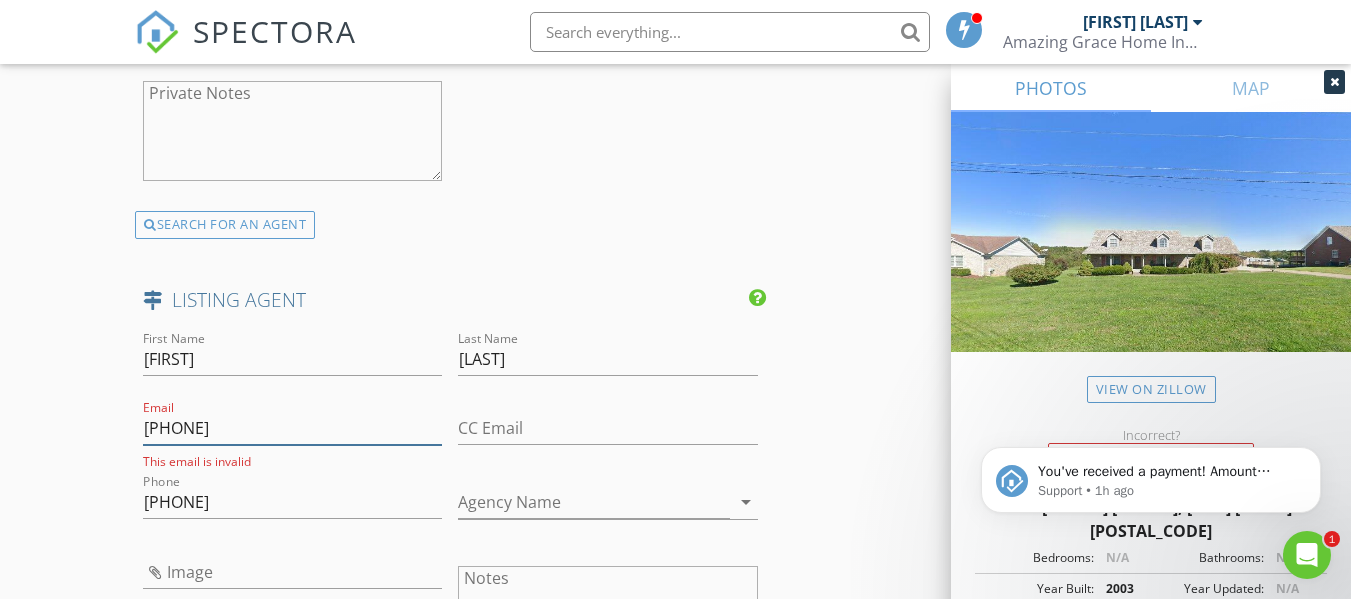 drag, startPoint x: 270, startPoint y: 438, endPoint x: 117, endPoint y: 451, distance: 153.5513 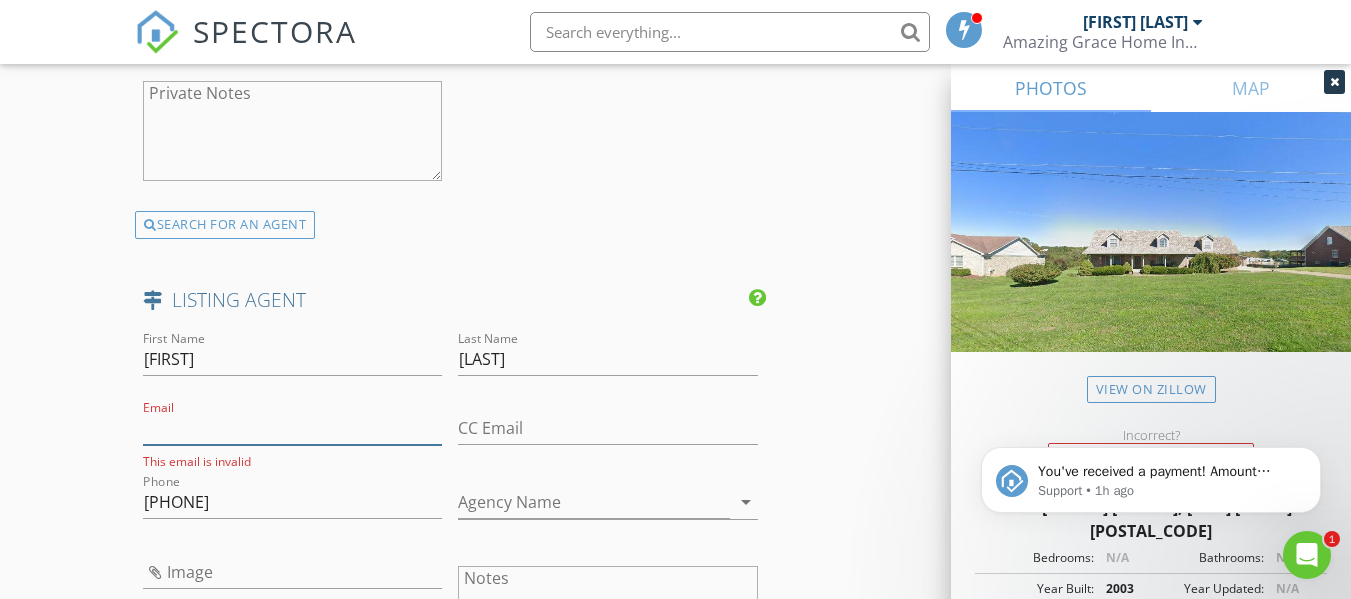 type 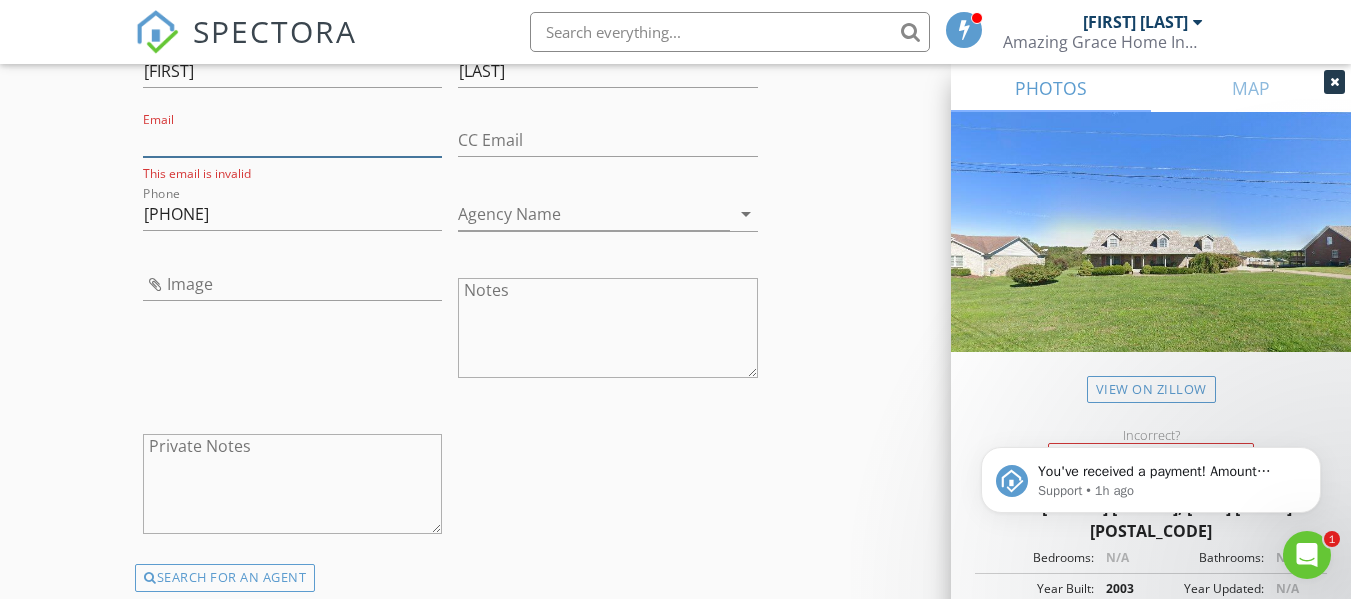 scroll, scrollTop: 3400, scrollLeft: 0, axis: vertical 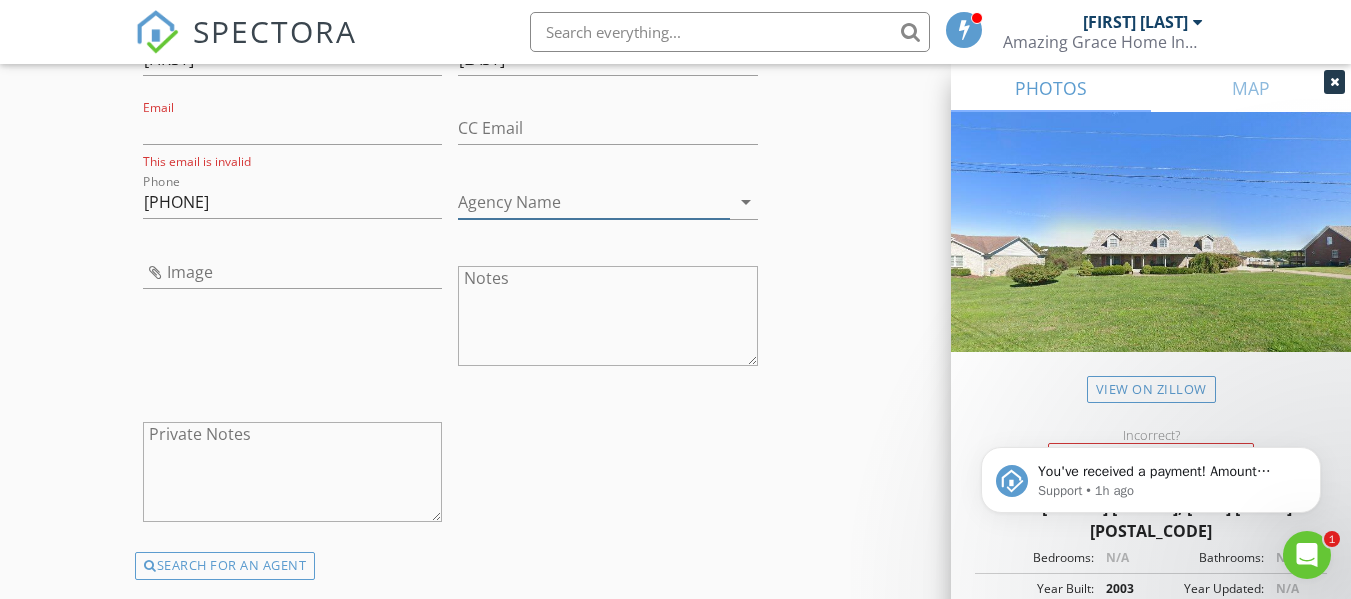 click on "Agency Name" at bounding box center (593, 202) 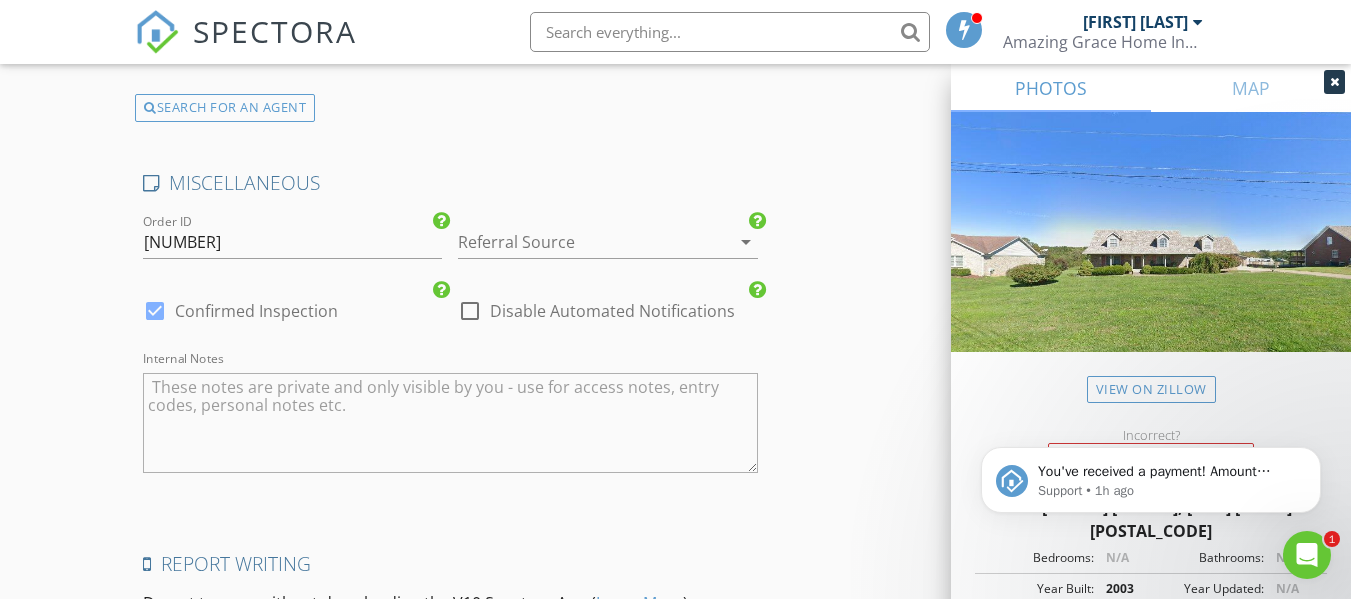 scroll, scrollTop: 3900, scrollLeft: 0, axis: vertical 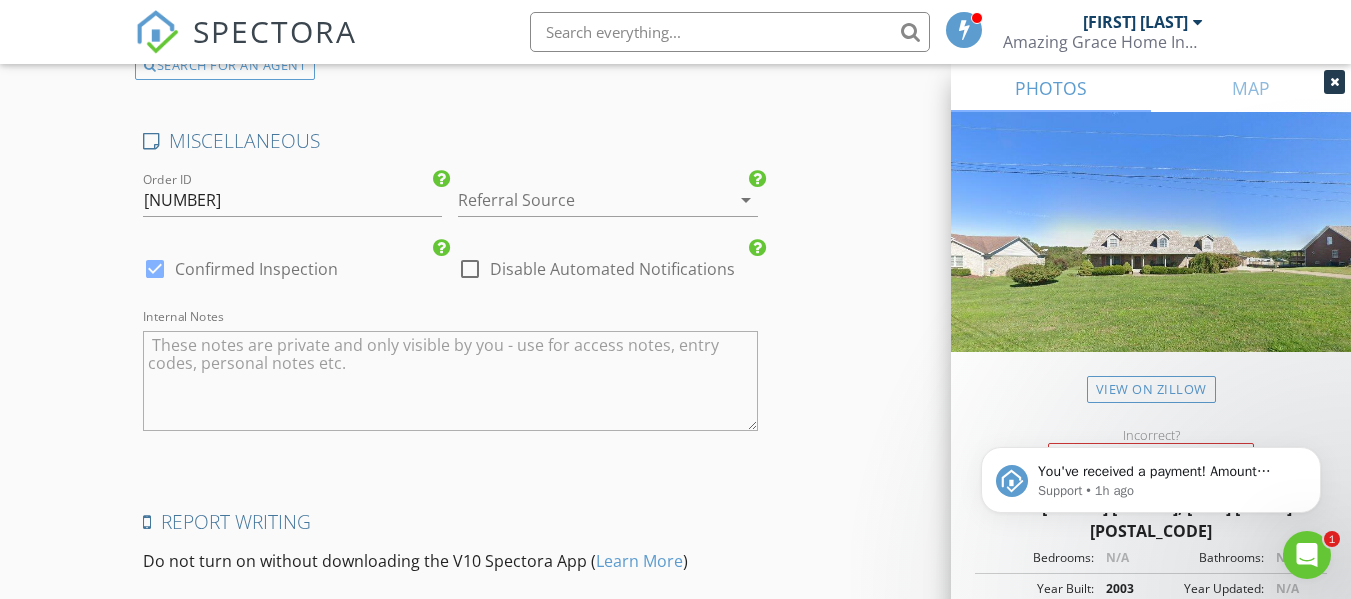 type on "Remax Premier Properties" 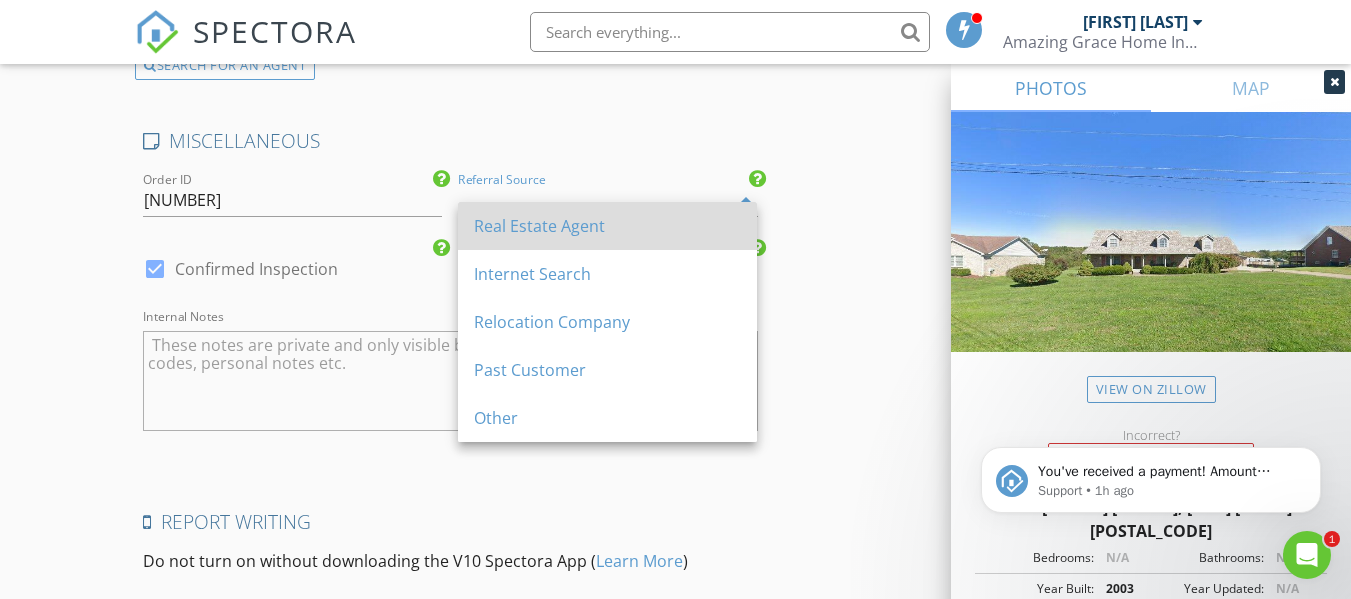 click on "Real Estate Agent" at bounding box center [607, 226] 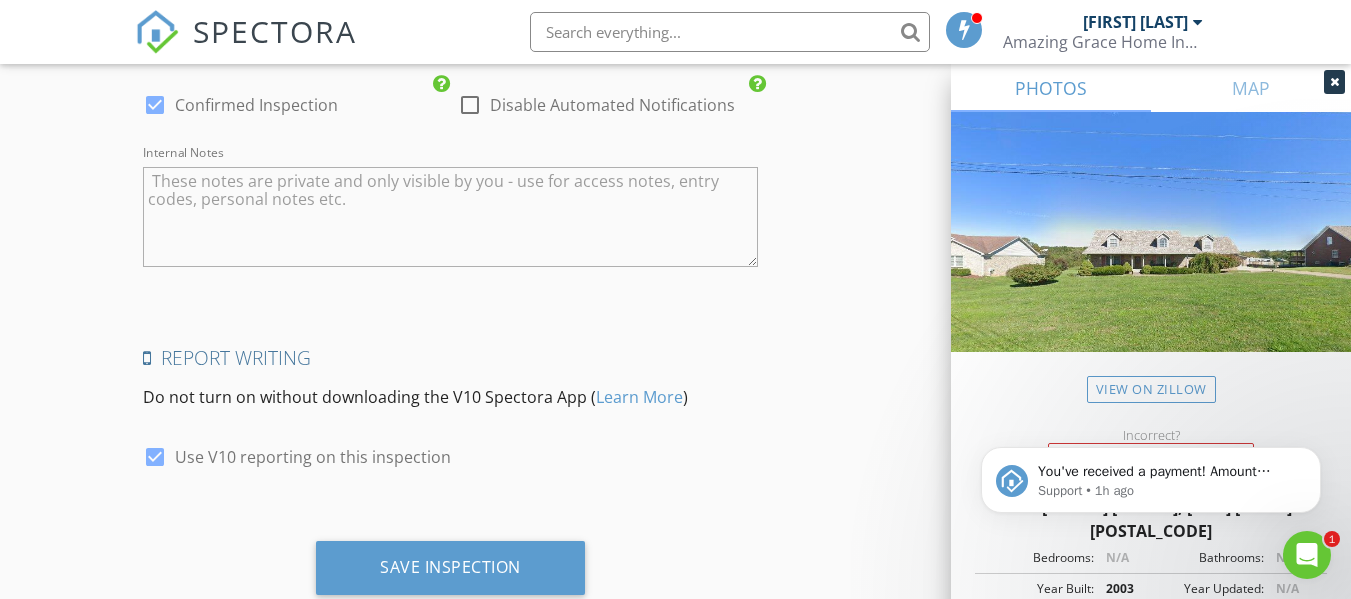 scroll, scrollTop: 4141, scrollLeft: 0, axis: vertical 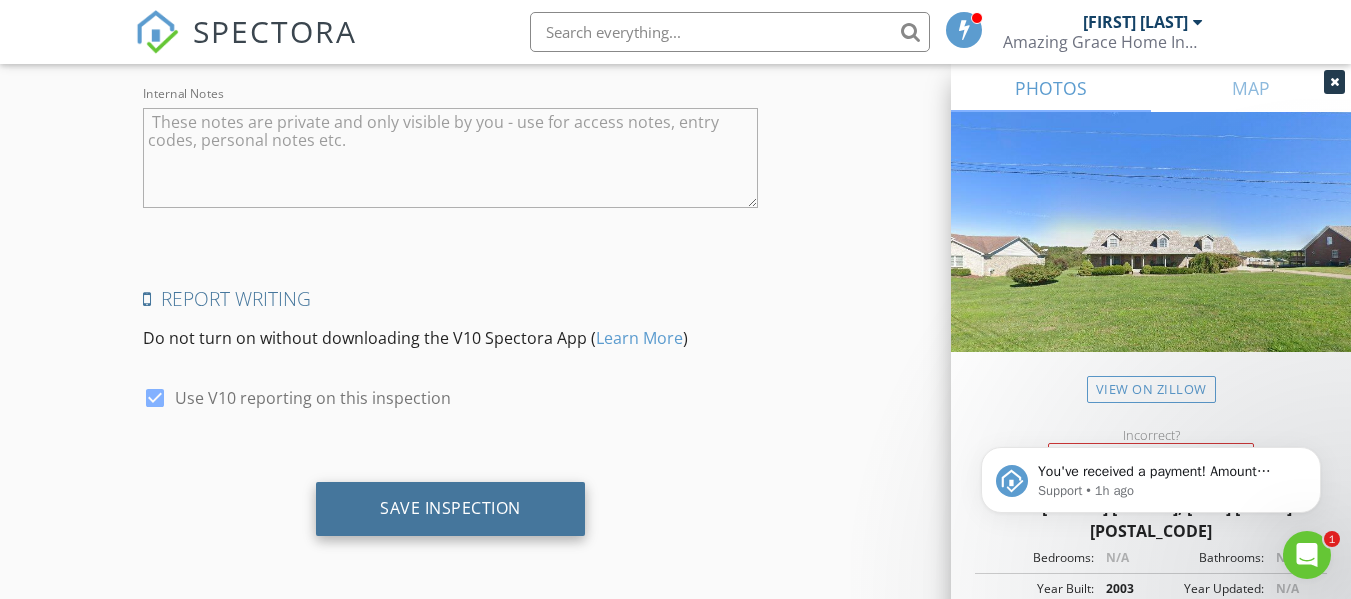 click on "Save Inspection" at bounding box center [450, 508] 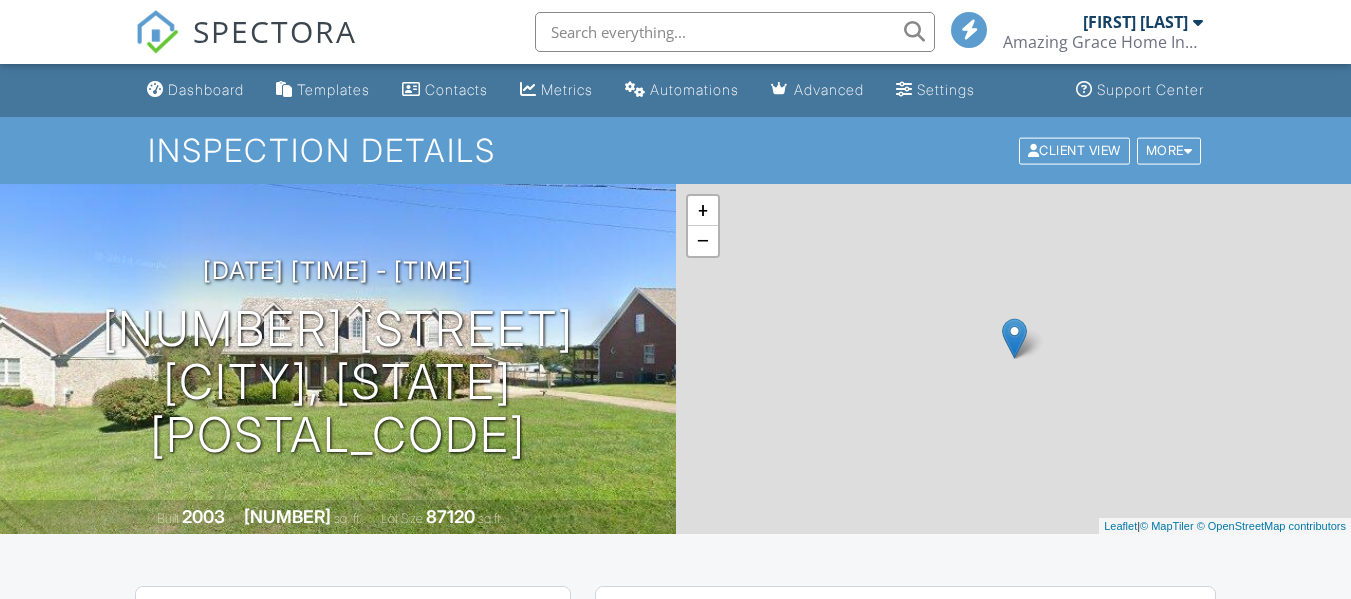 scroll, scrollTop: 0, scrollLeft: 0, axis: both 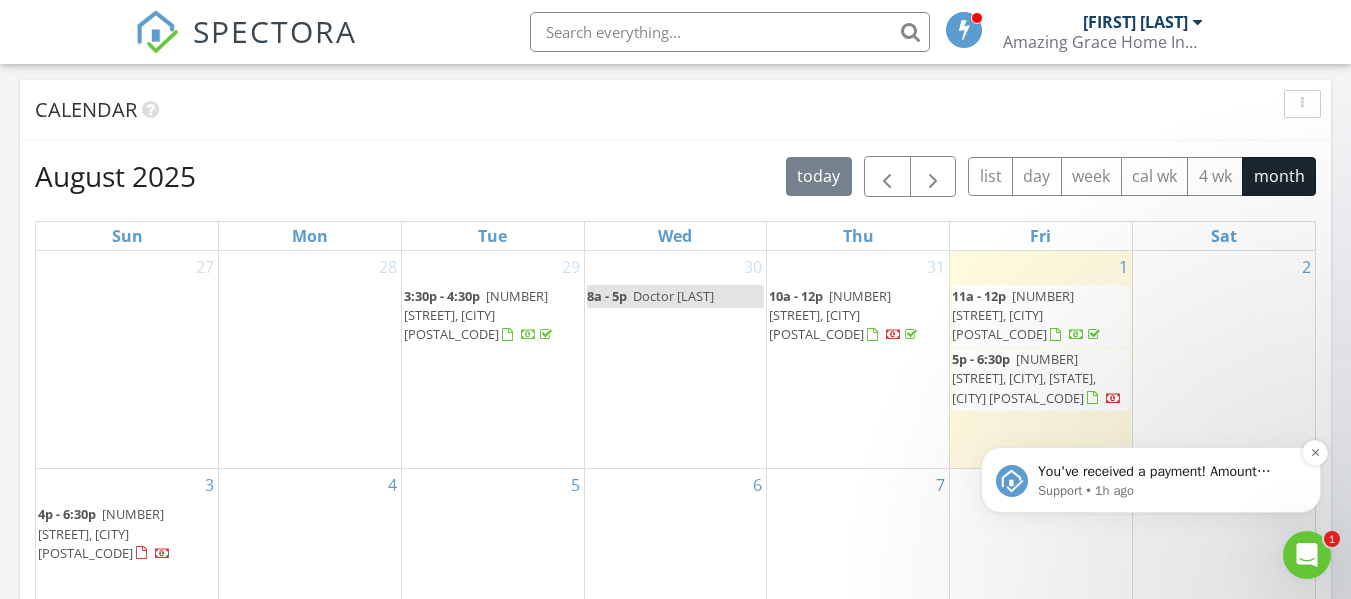 click on "You've received a payment!  Amount  $100.00  Fee  $0.00  Net  $100.00  Transaction #  pi_3RrON5K7snlDGpRF0e9Tfedj  Inspection  543 Park W Ln, Bowling Green, KY 42103 Payouts to your bank or debit card occur on a daily basis. Each payment usually takes two business days to process. You can view your pending payout amount here. If you have any questions reach out on our chat bubble at app.spectora.com." at bounding box center (1167, 472) 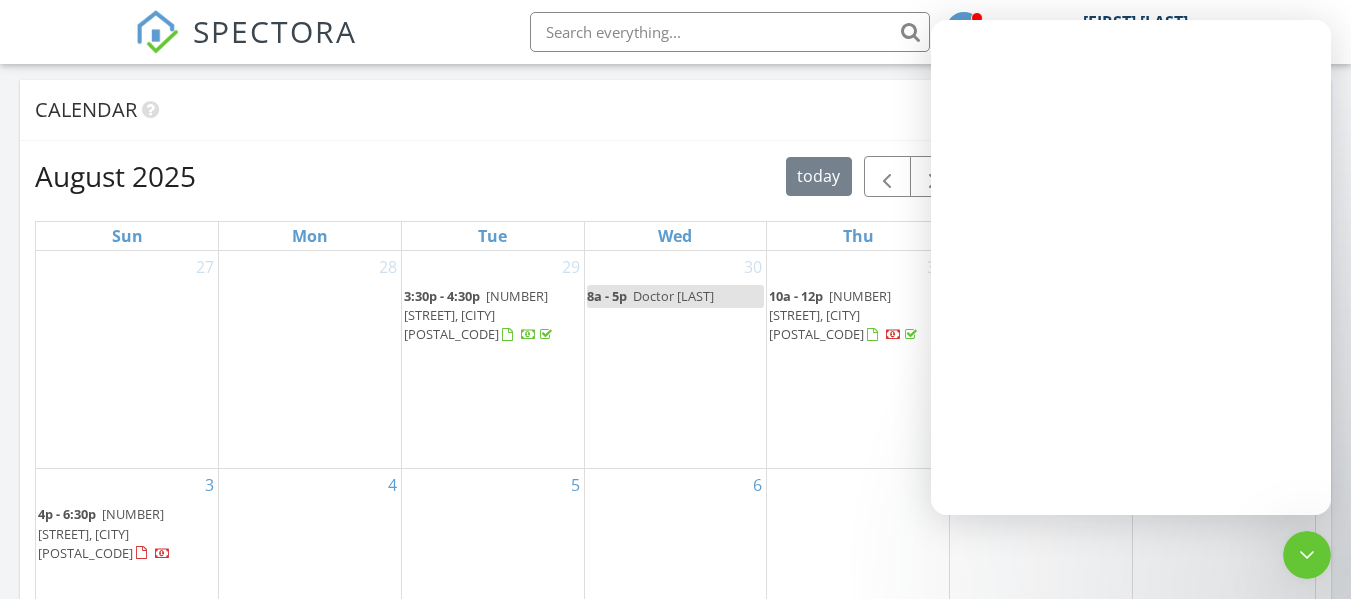 scroll, scrollTop: 0, scrollLeft: 0, axis: both 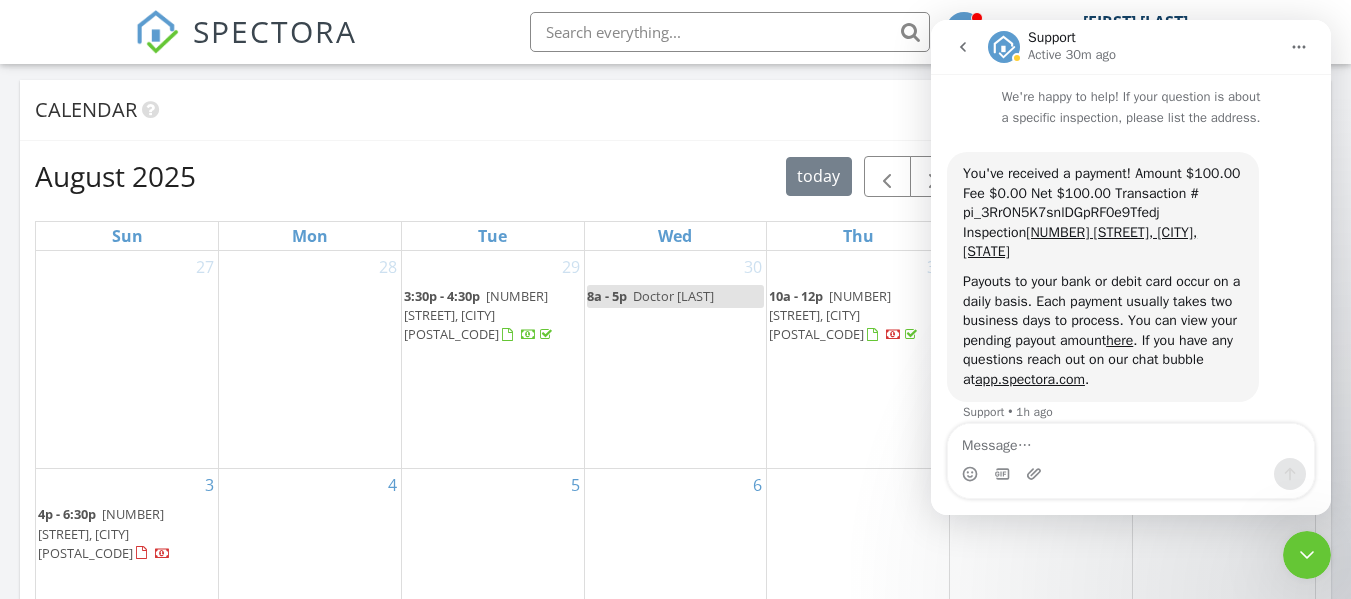 click 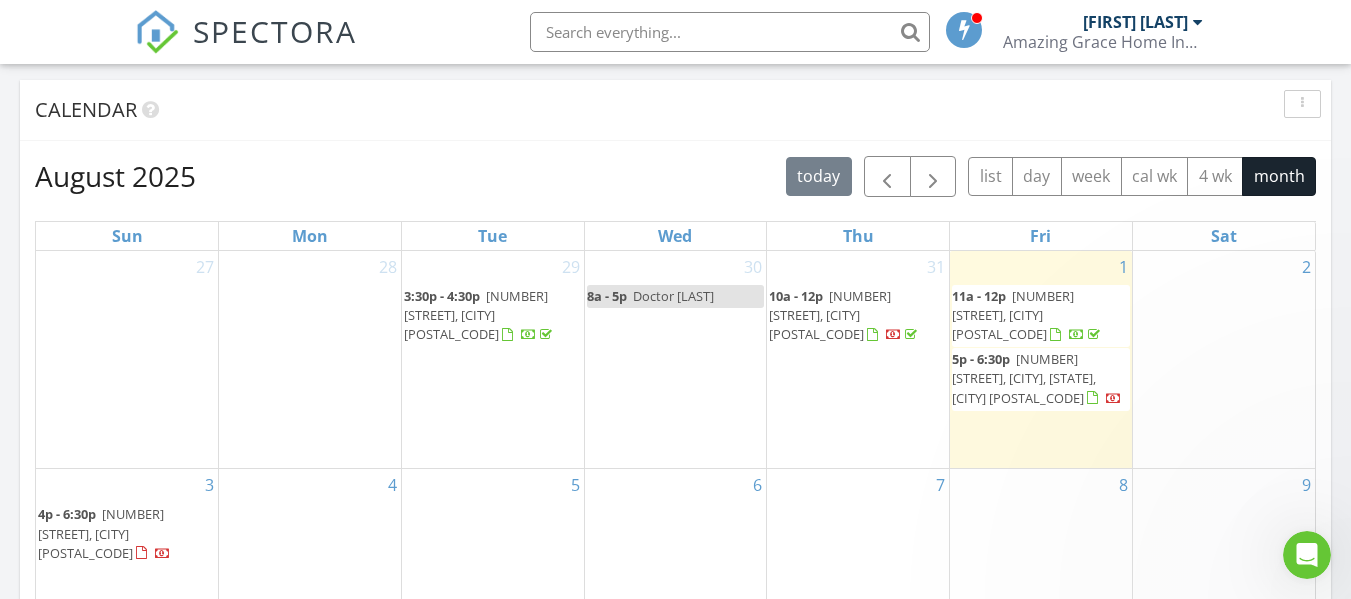 scroll, scrollTop: 0, scrollLeft: 0, axis: both 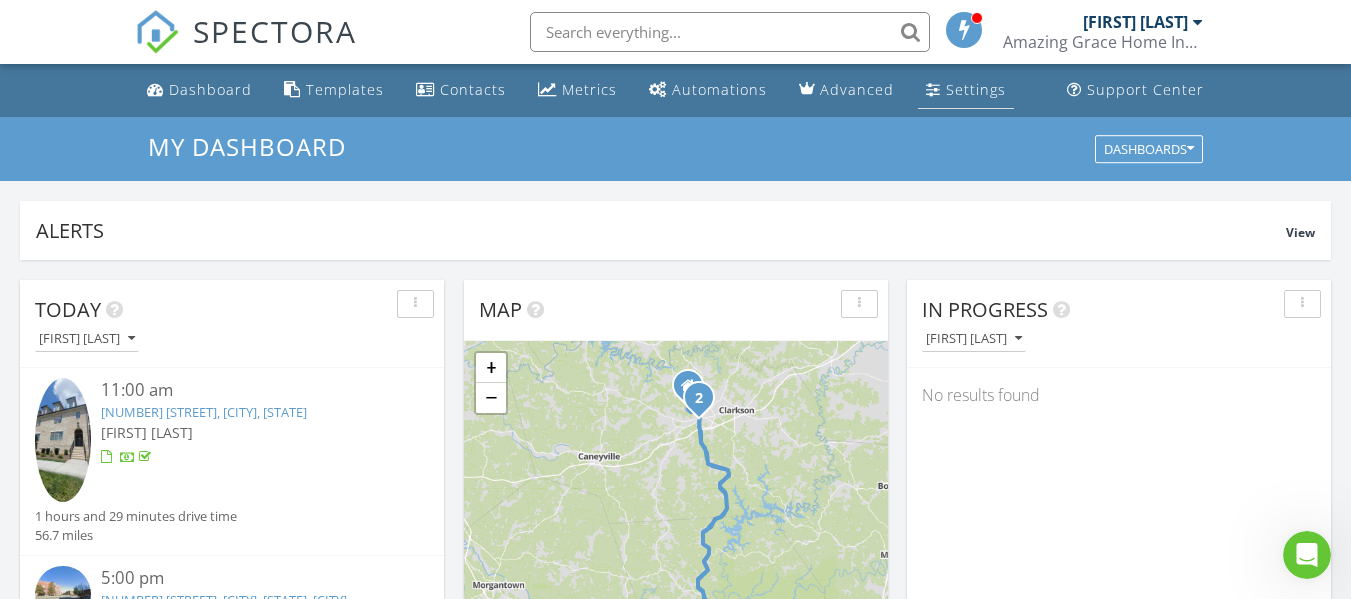 click on "Settings" at bounding box center [976, 89] 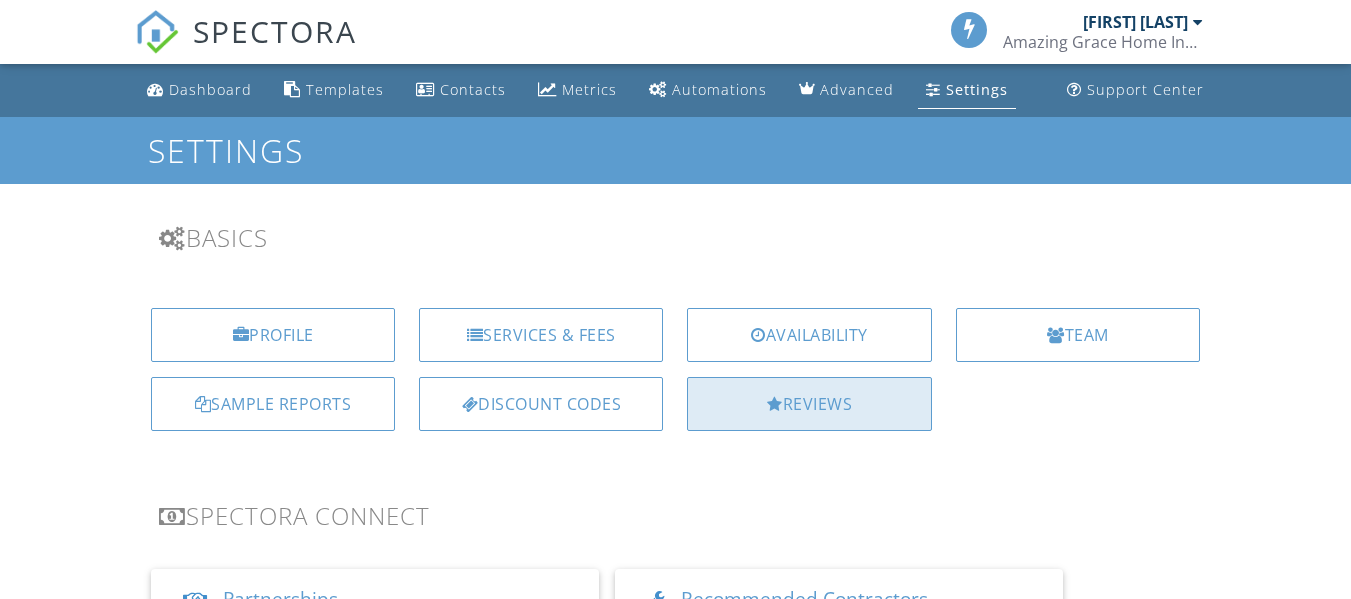 scroll, scrollTop: 0, scrollLeft: 0, axis: both 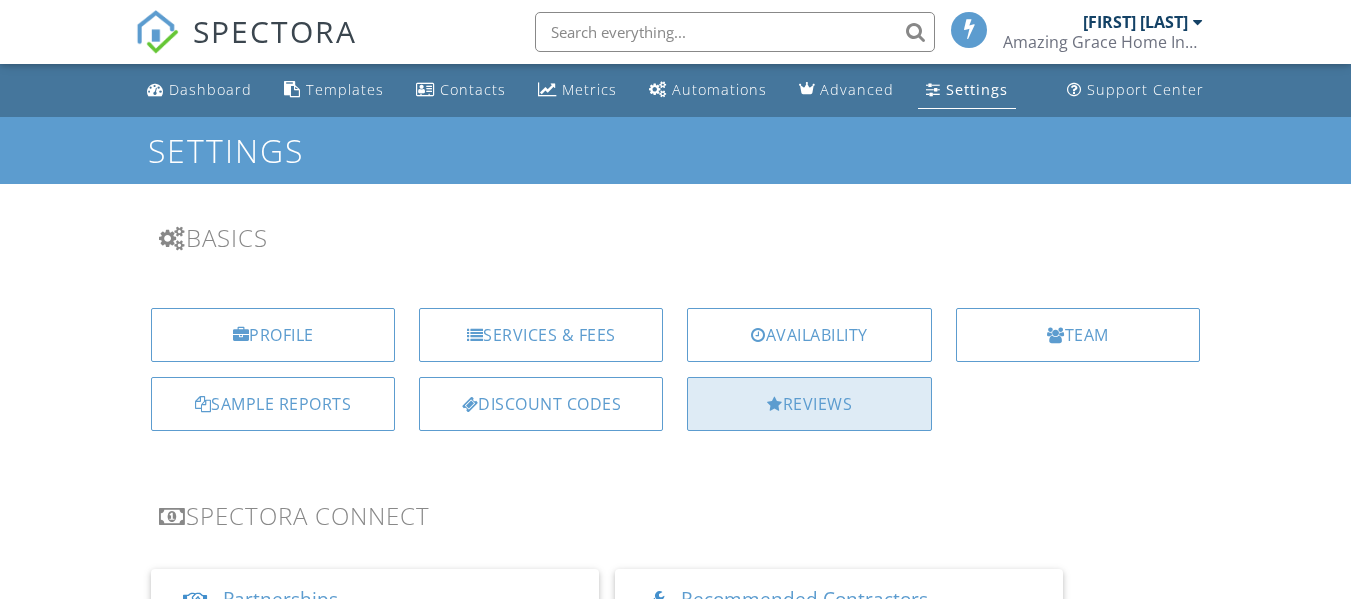 click on "Reviews" at bounding box center (809, 404) 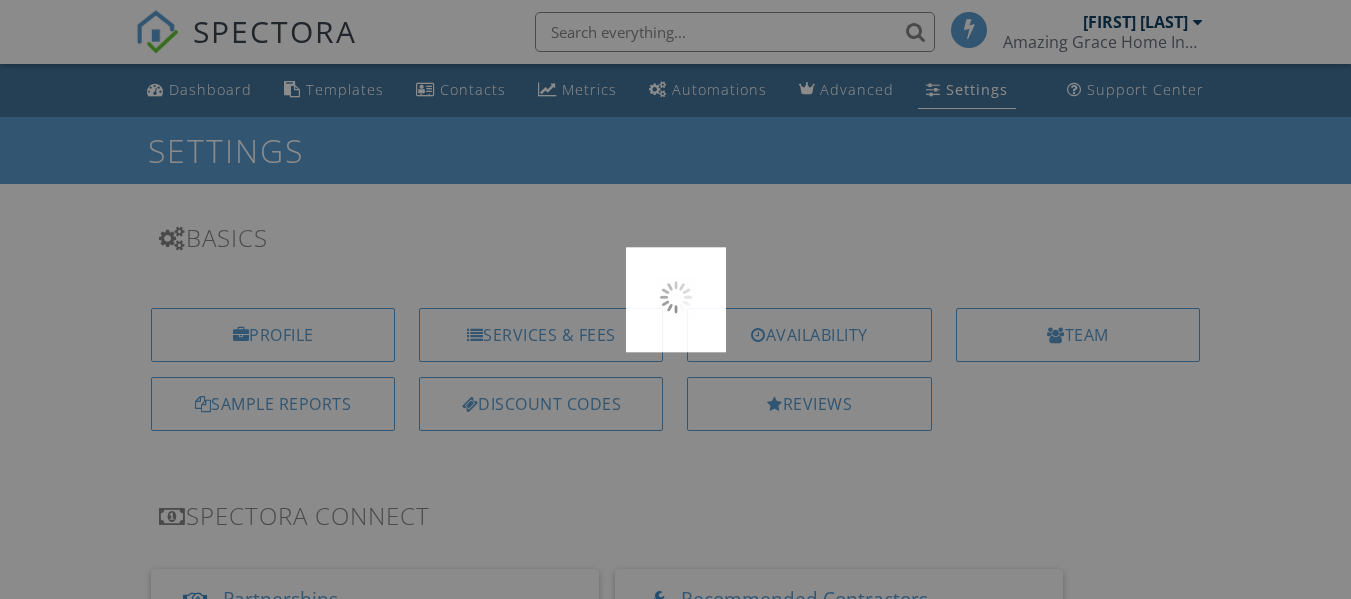 scroll, scrollTop: 0, scrollLeft: 0, axis: both 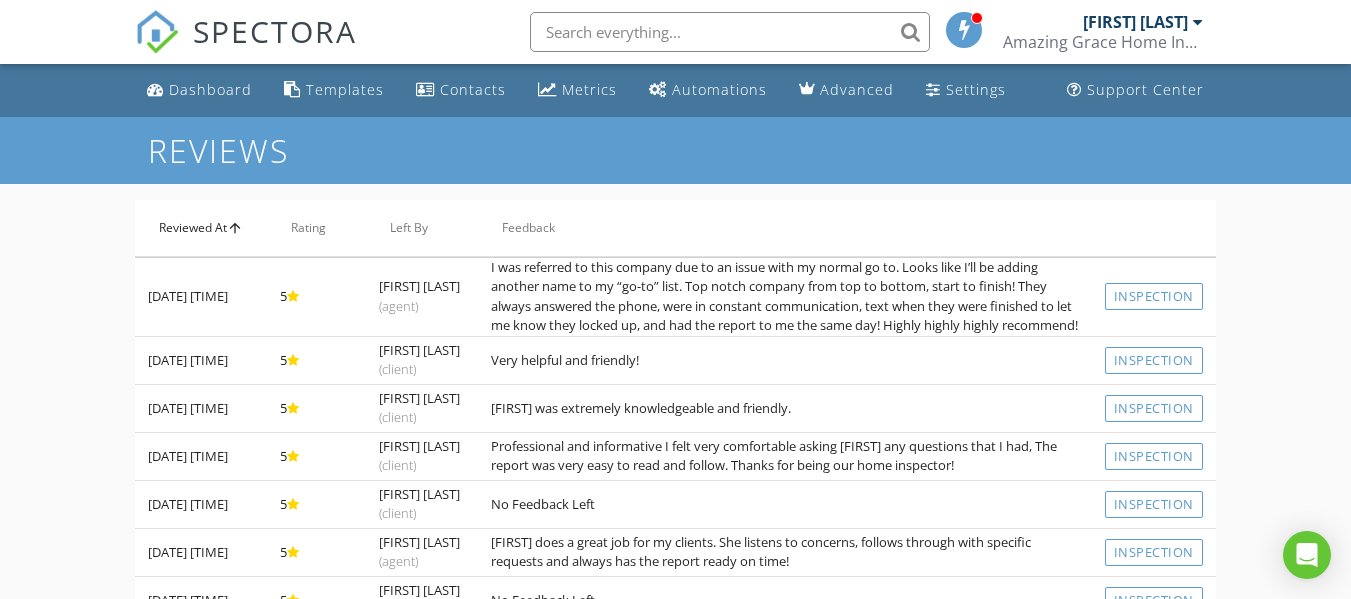 click on "arrow_upward" at bounding box center (235, 228) 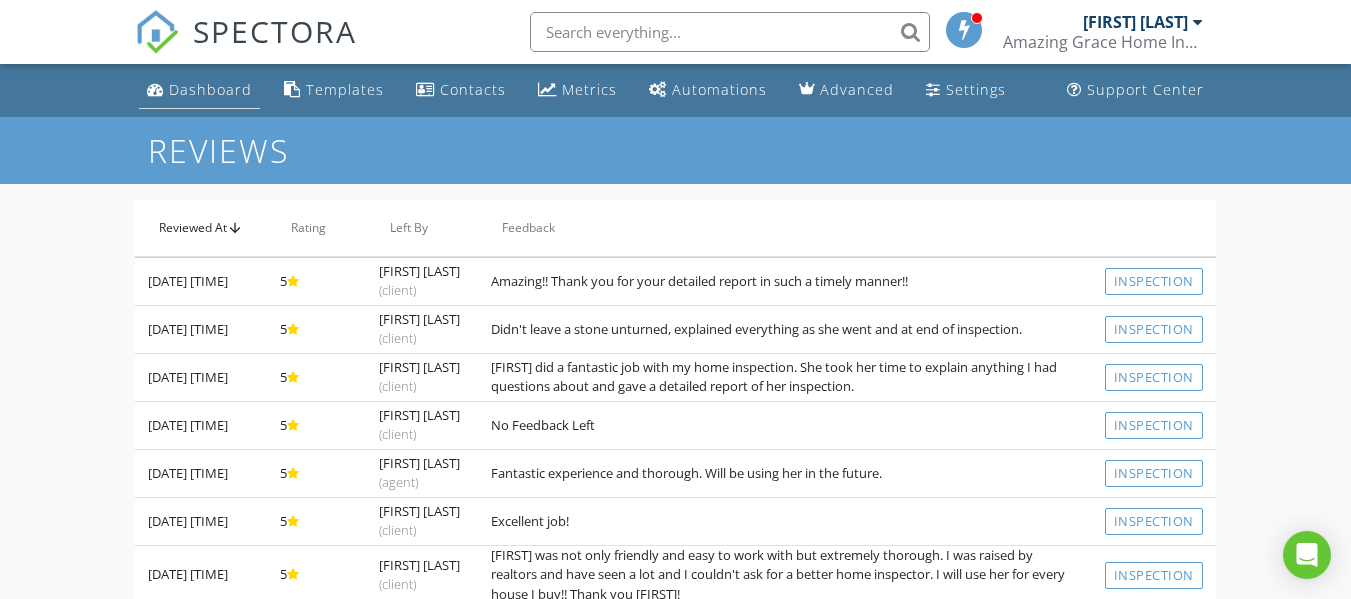 click on "Dashboard" at bounding box center (210, 89) 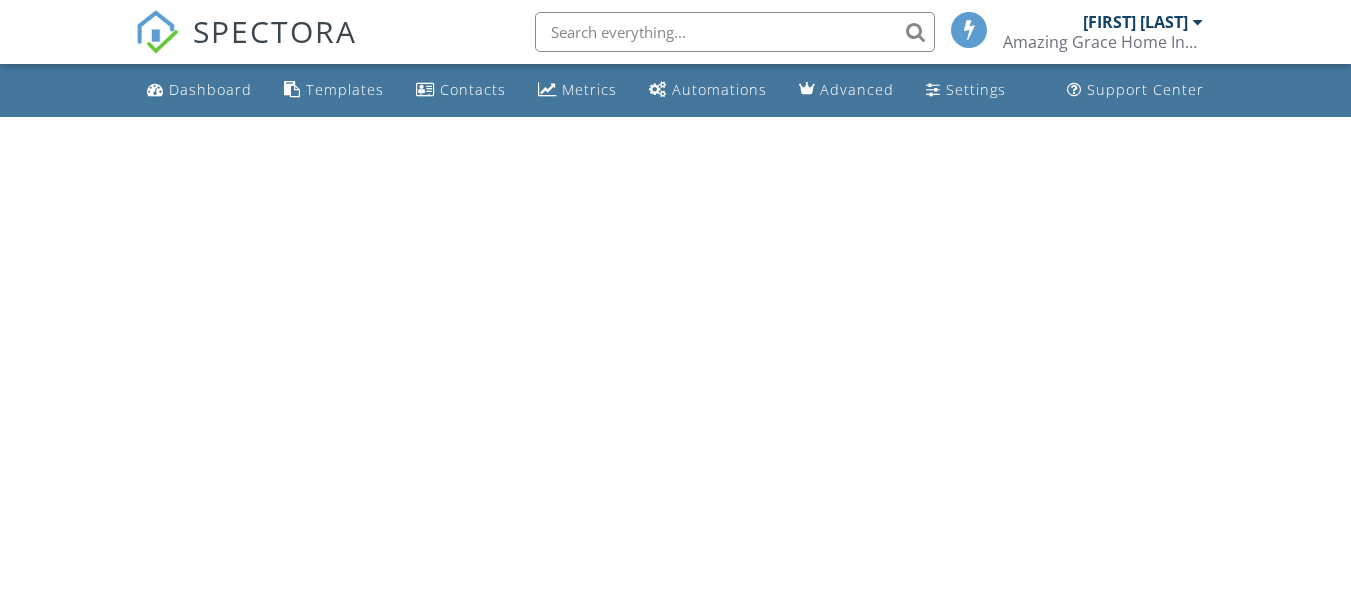 scroll, scrollTop: 0, scrollLeft: 0, axis: both 